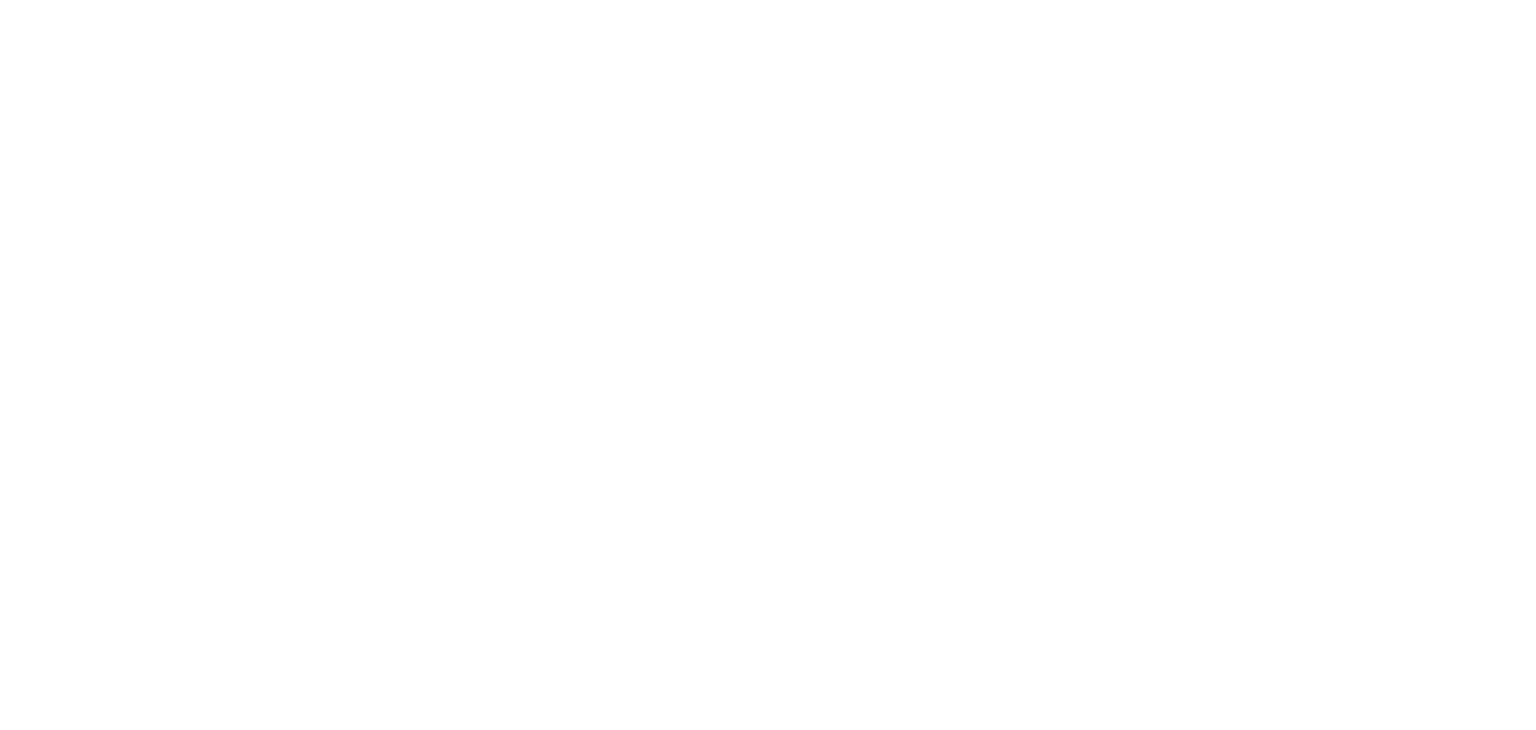 scroll, scrollTop: 0, scrollLeft: 0, axis: both 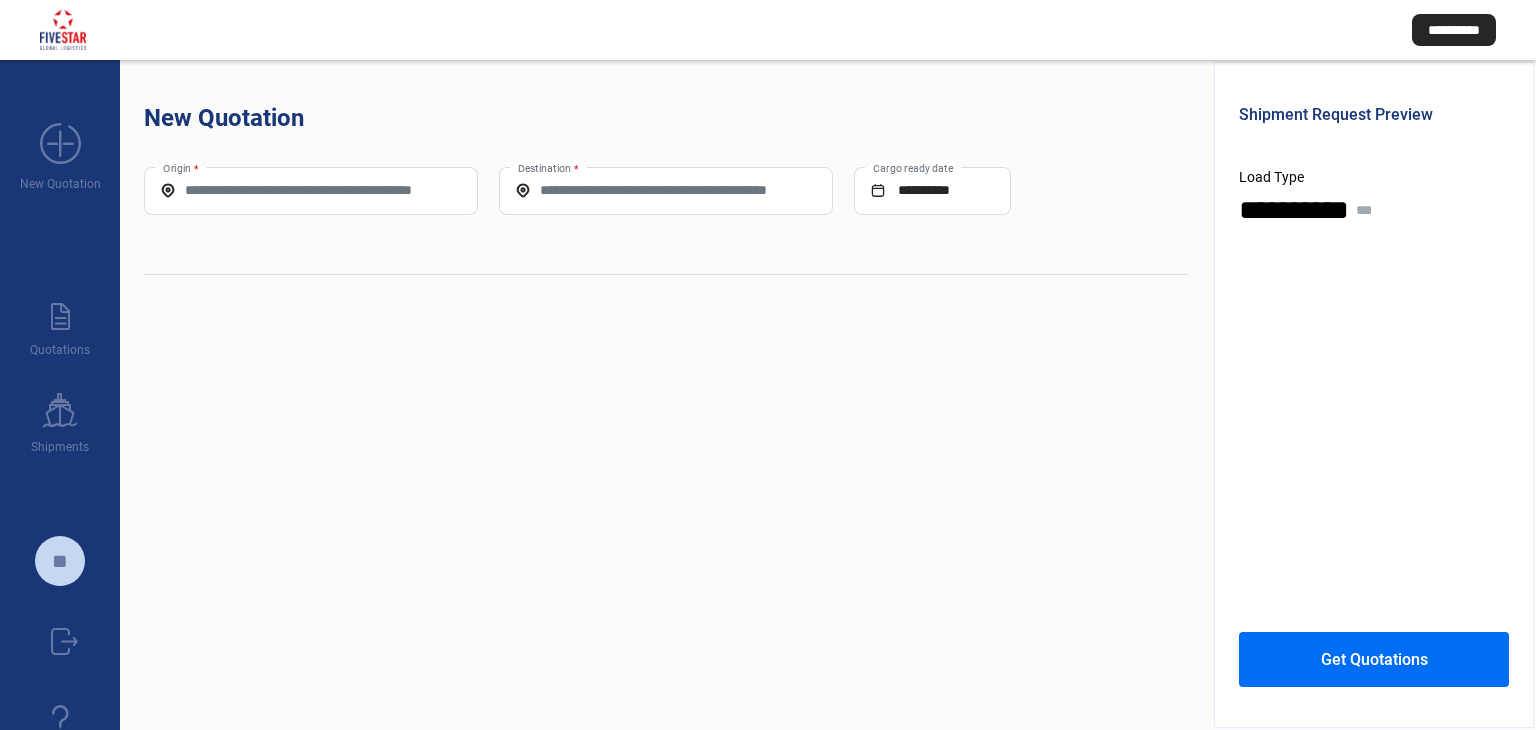 click on "Origin *" at bounding box center [311, 190] 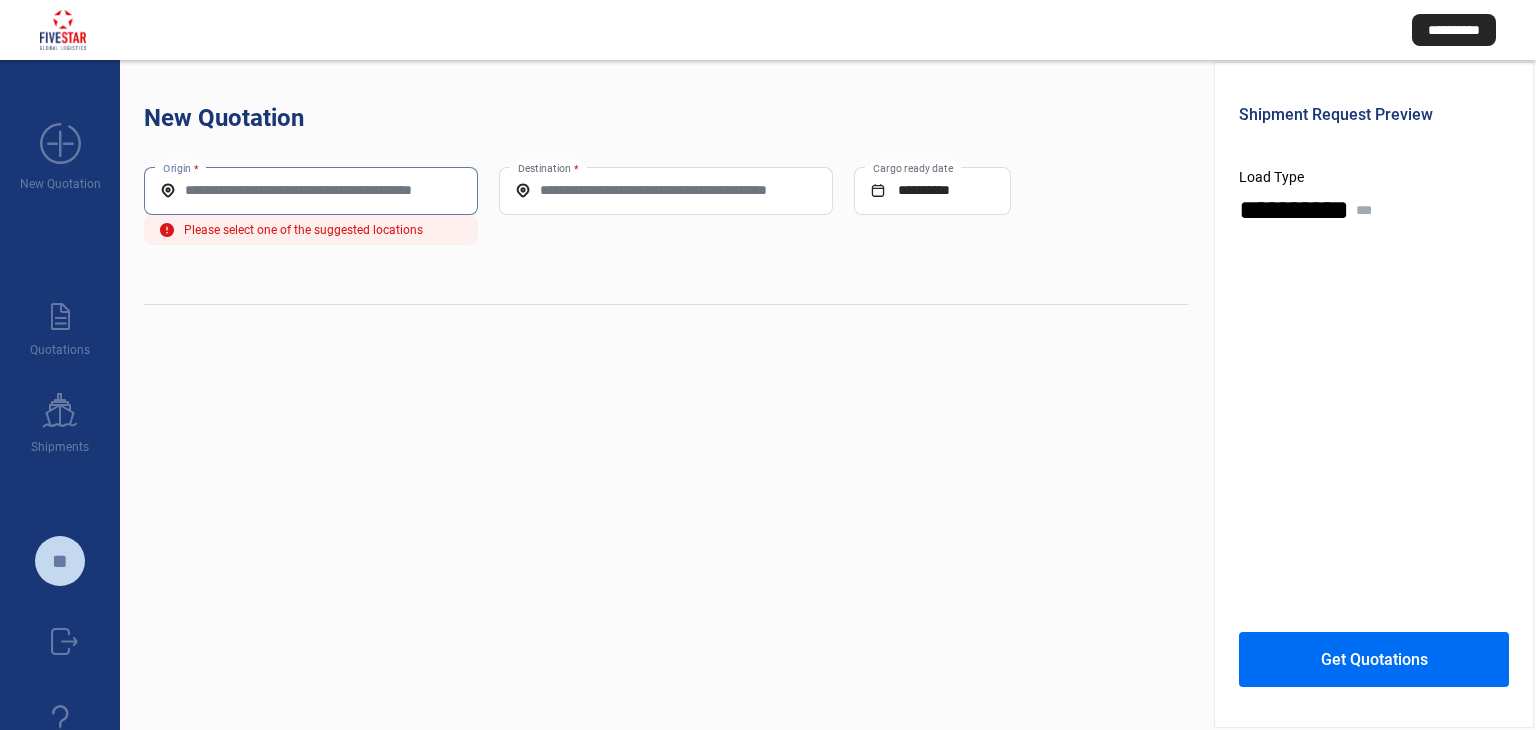 paste on "**********" 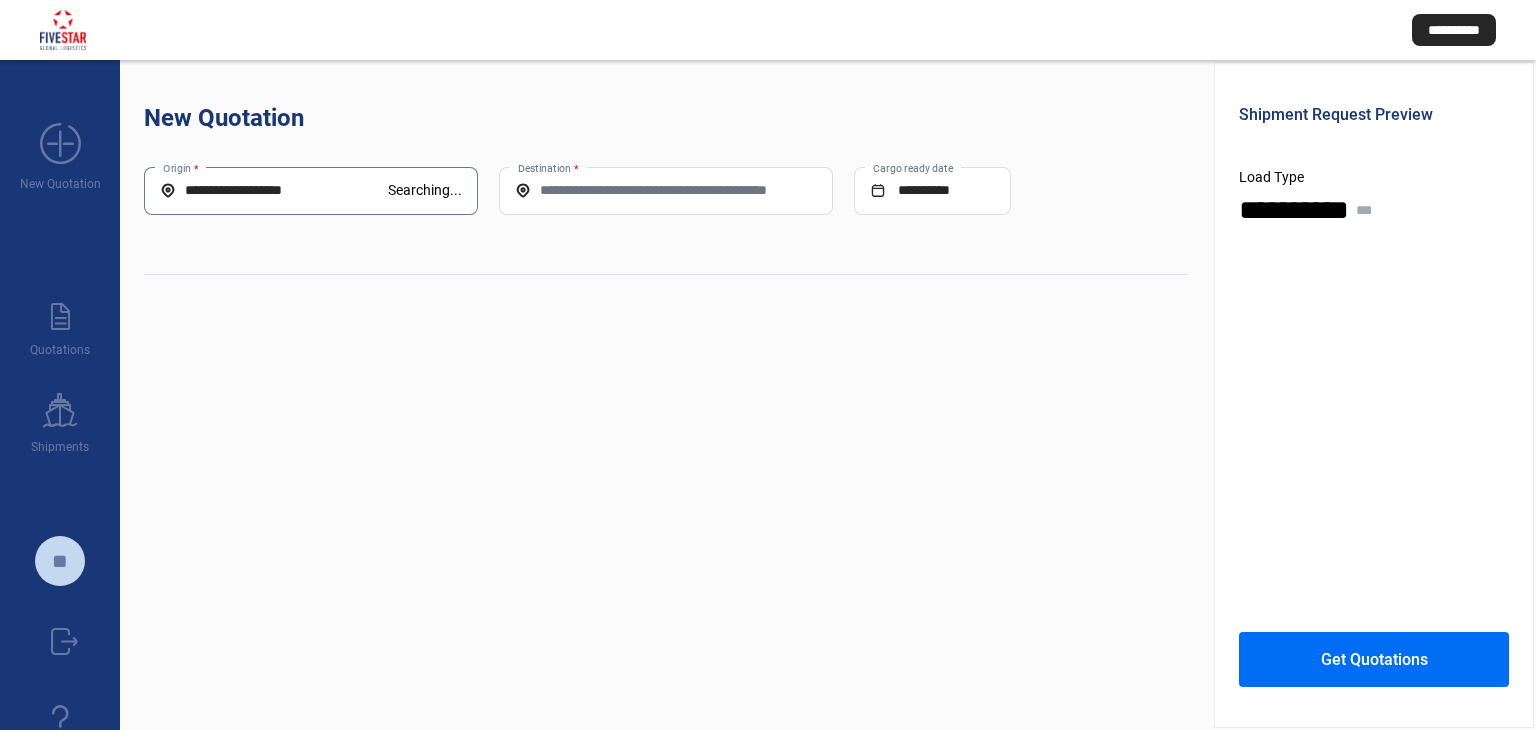 click on "Destination *" at bounding box center (666, 190) 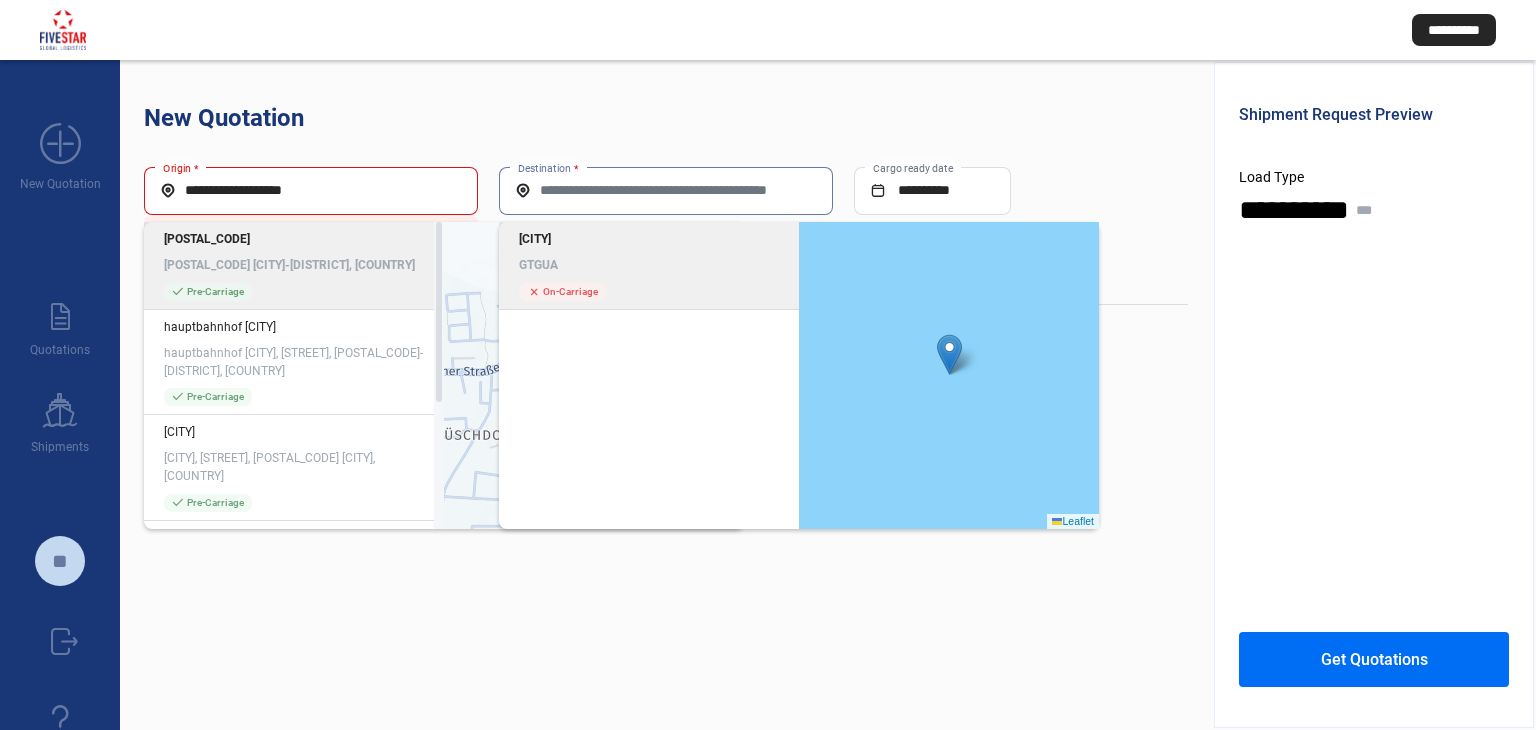 click on "[POSTAL_CODE] [CITY]-[DISTRICT], [COUNTRY]" 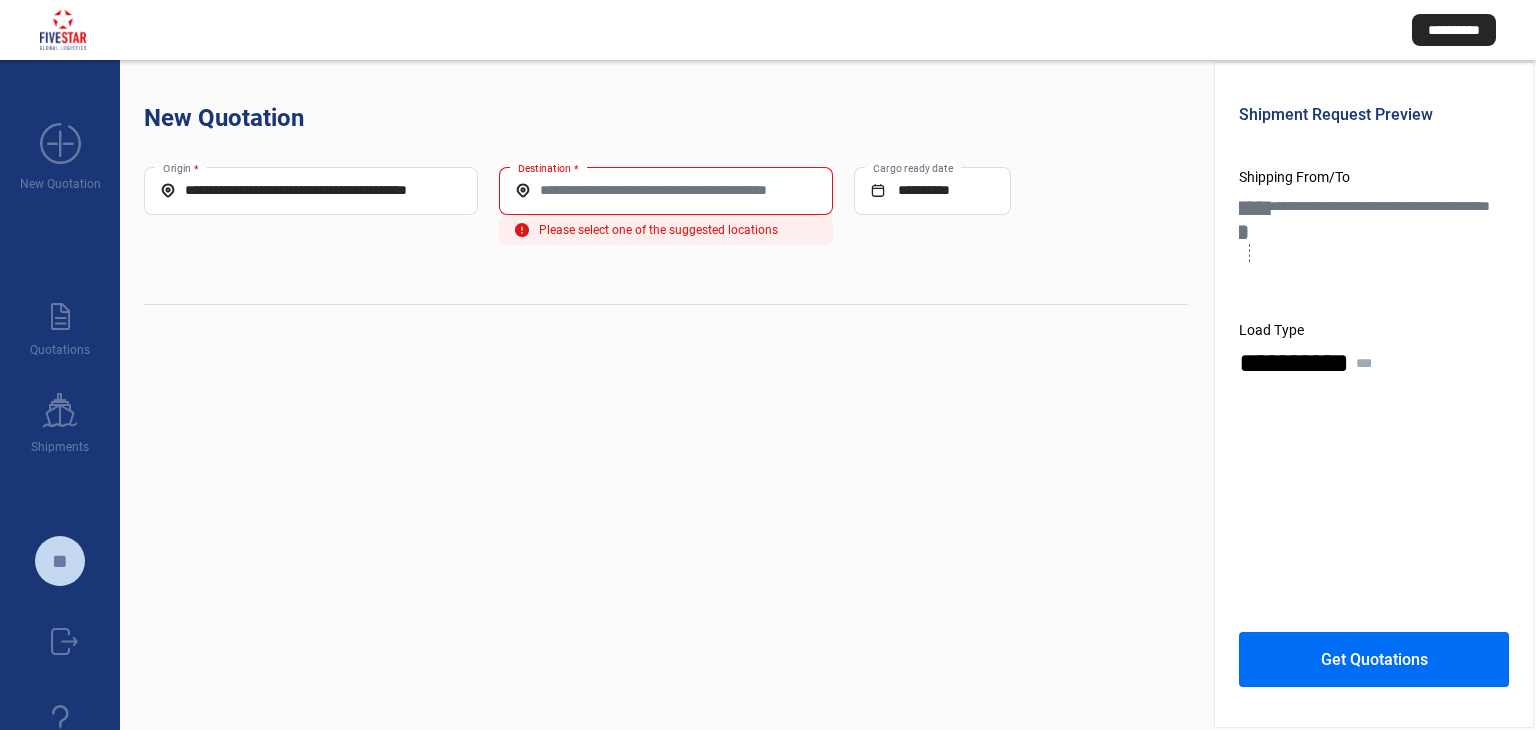 click on "Destination *" 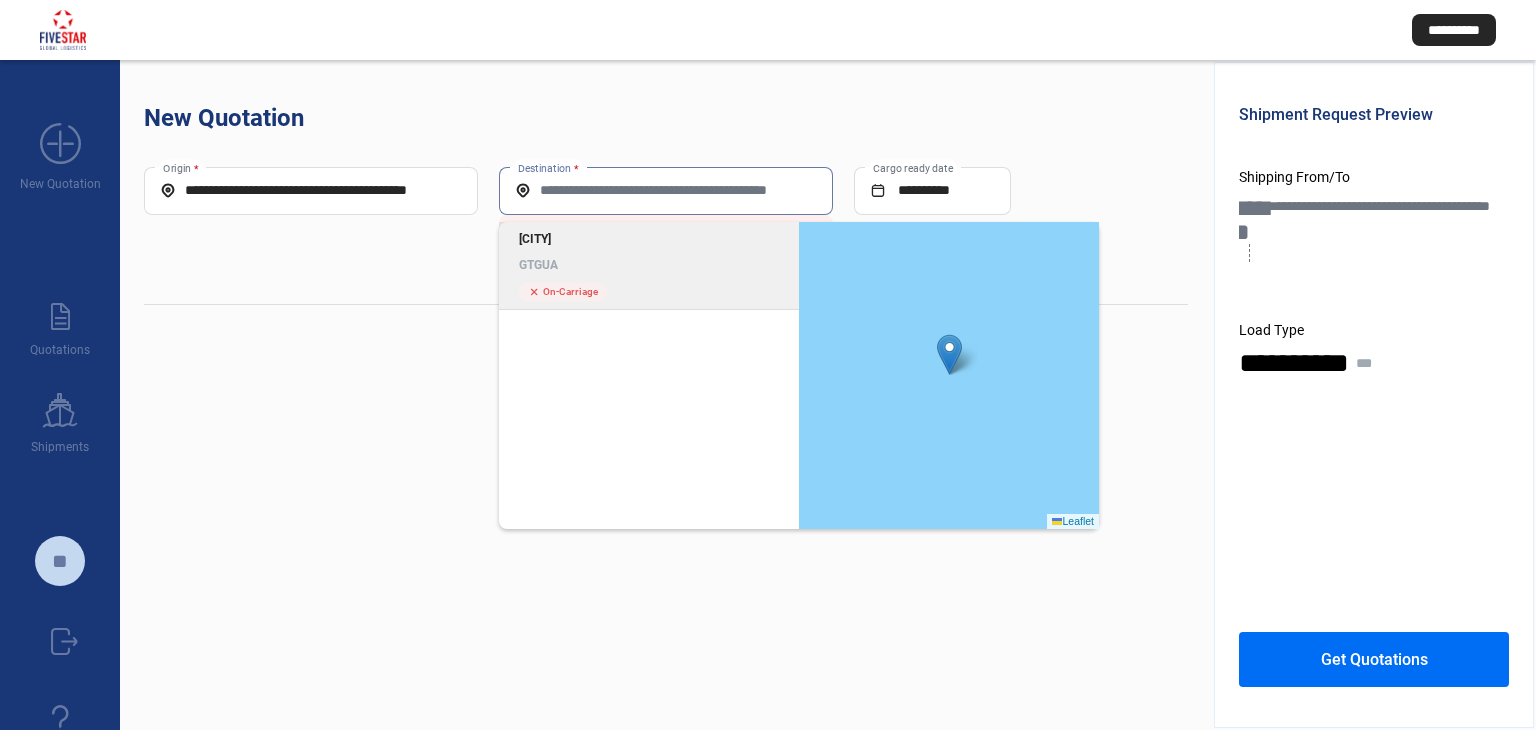 click on "[CITY] [COUNTRY_CODE] cross  On-Carriage" 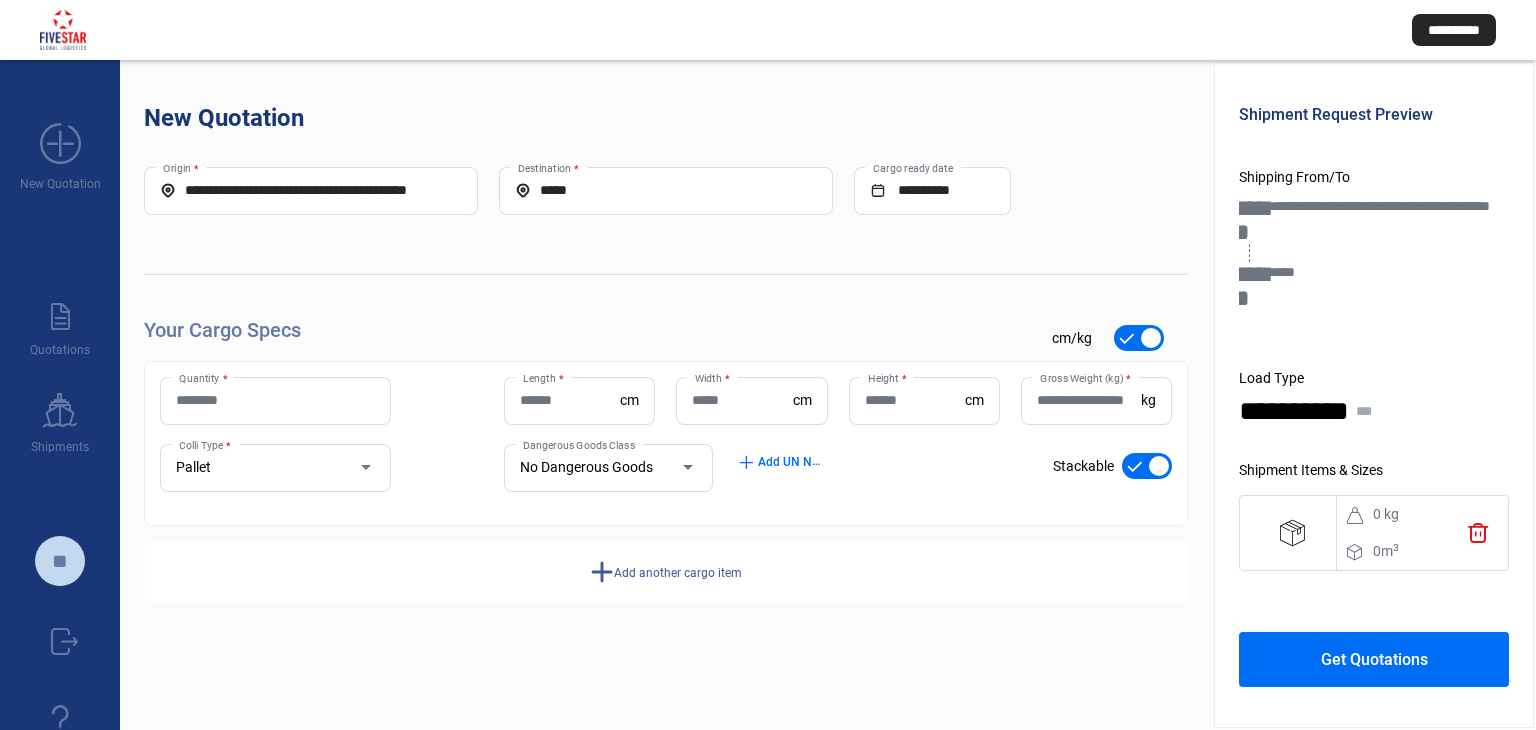 click on "Quantity *" at bounding box center (275, 400) 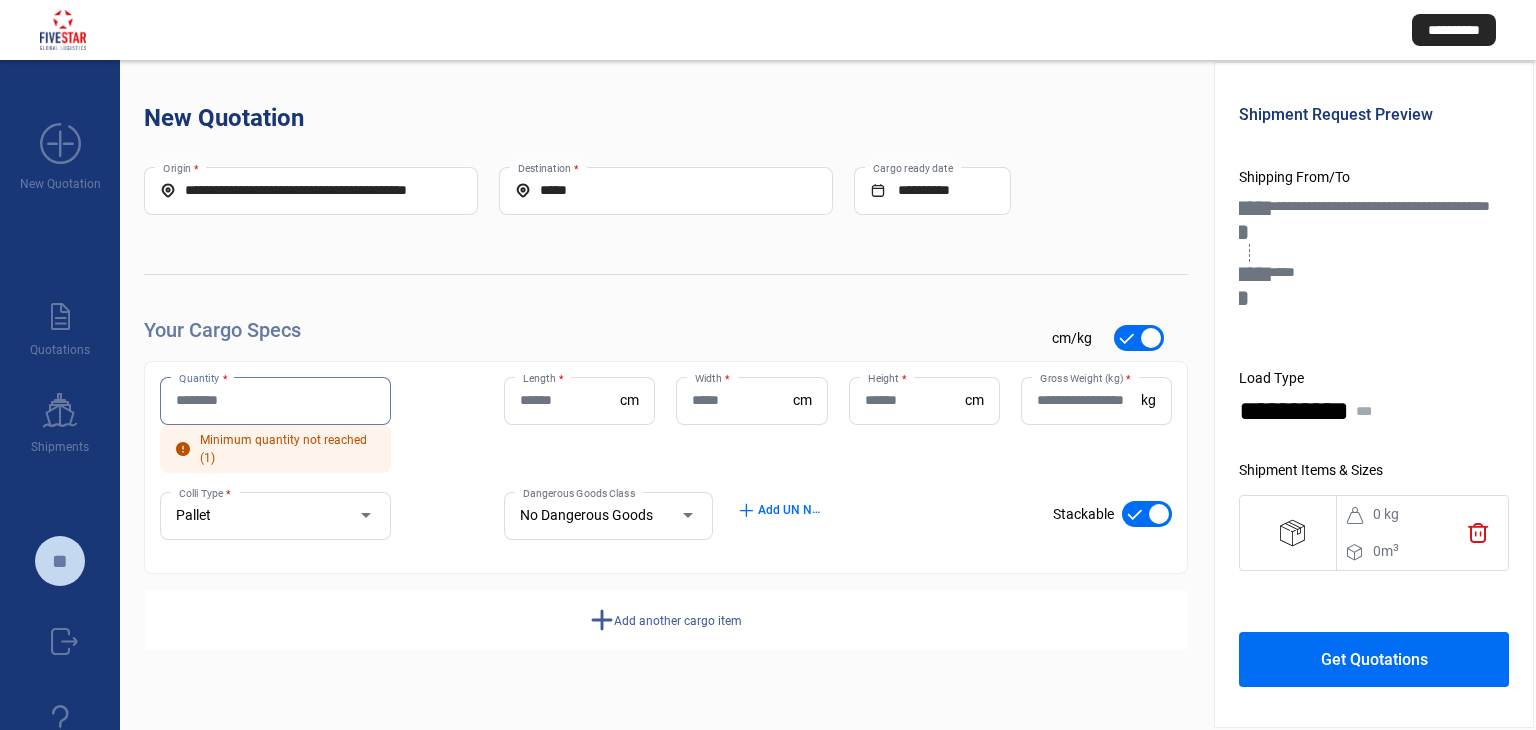 click on "Quantity *" at bounding box center [275, 400] 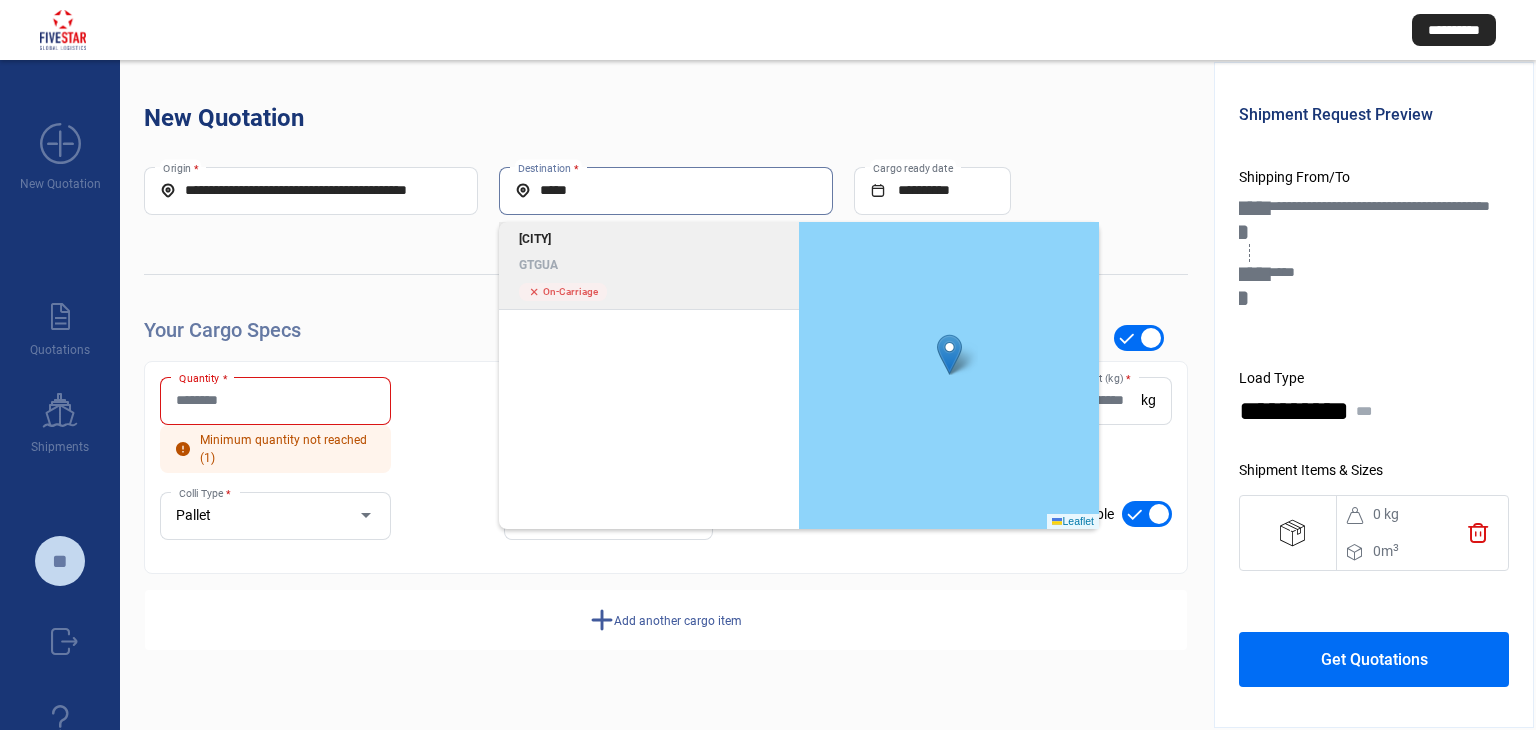 click on "**********" 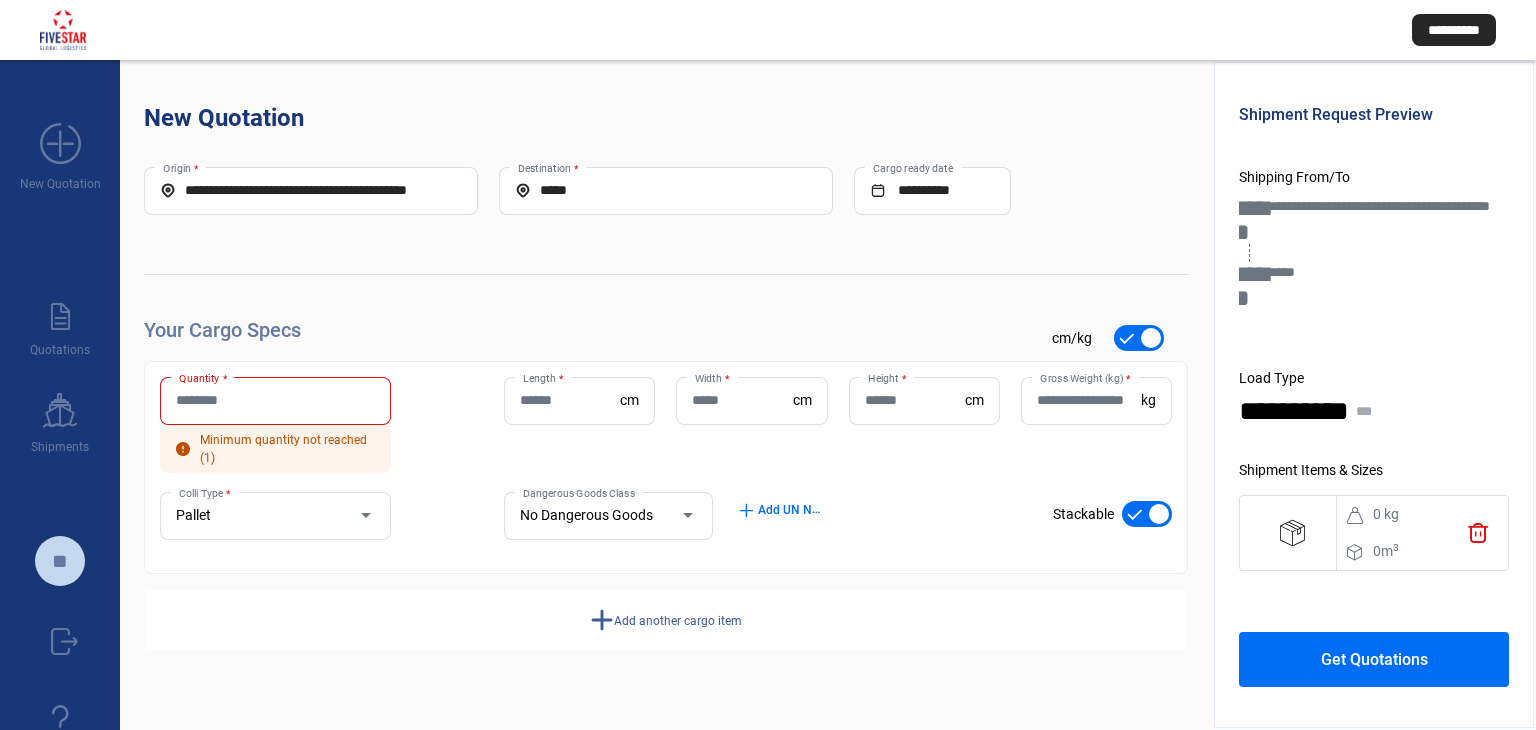 click on "Quantity *" at bounding box center [275, 400] 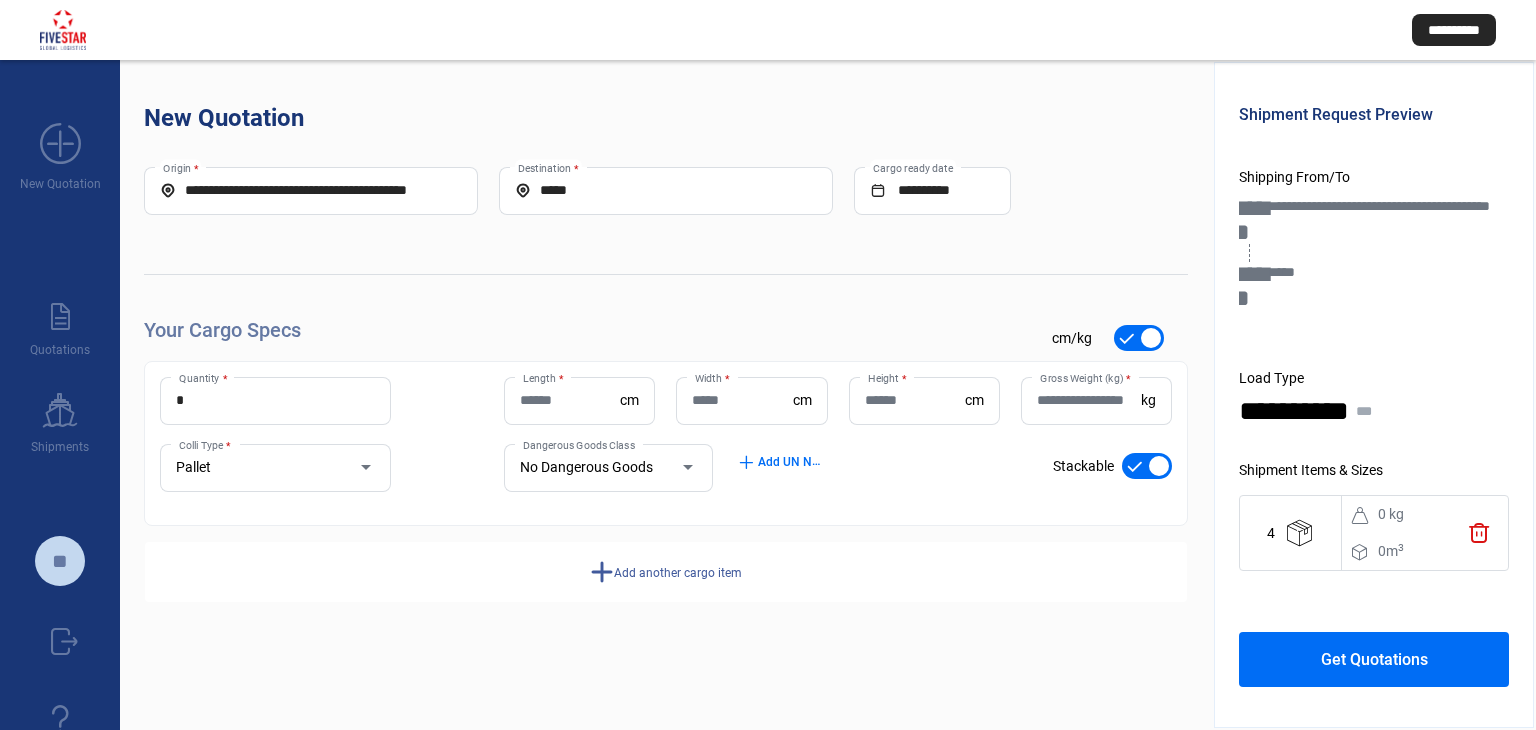 click on "Length  *" 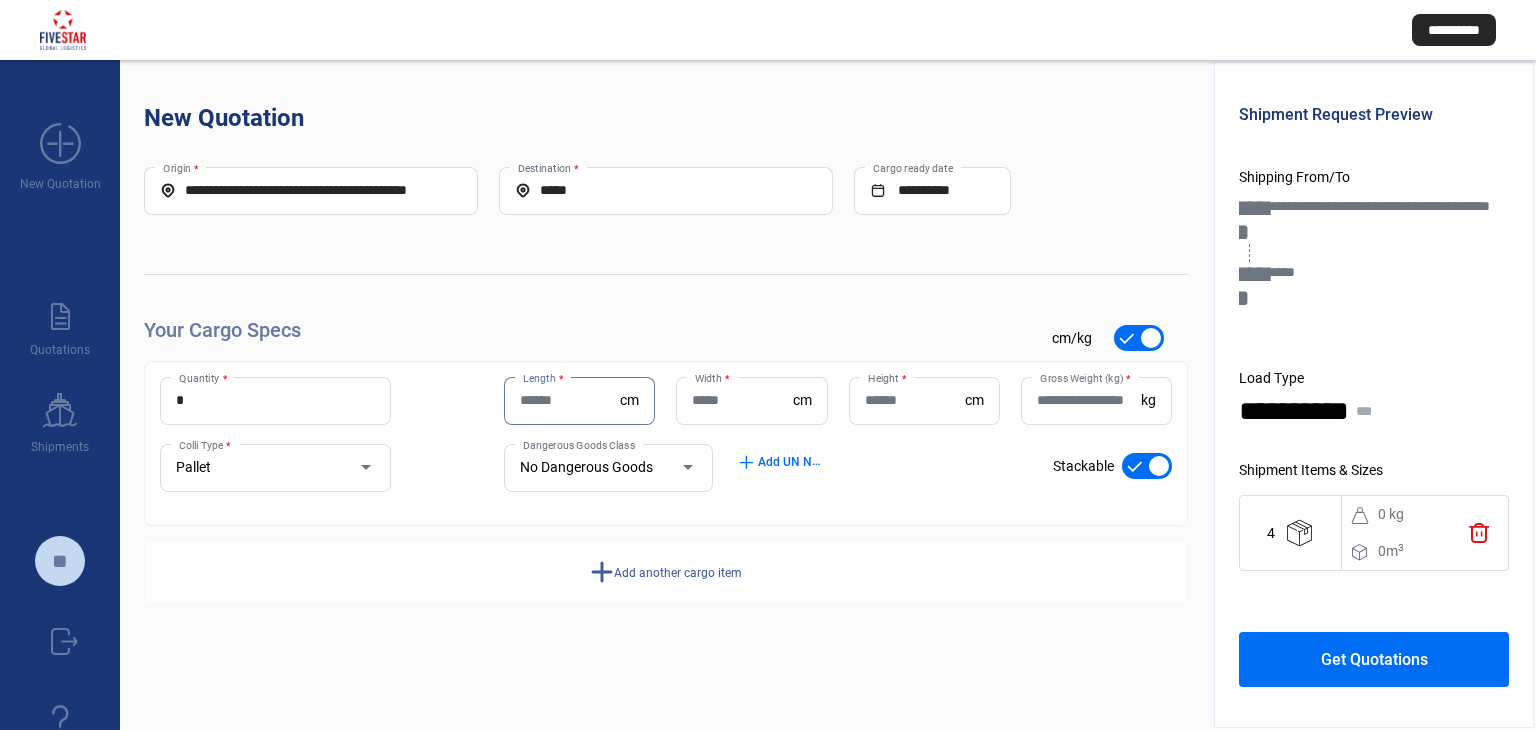 click on "*" at bounding box center (275, 400) 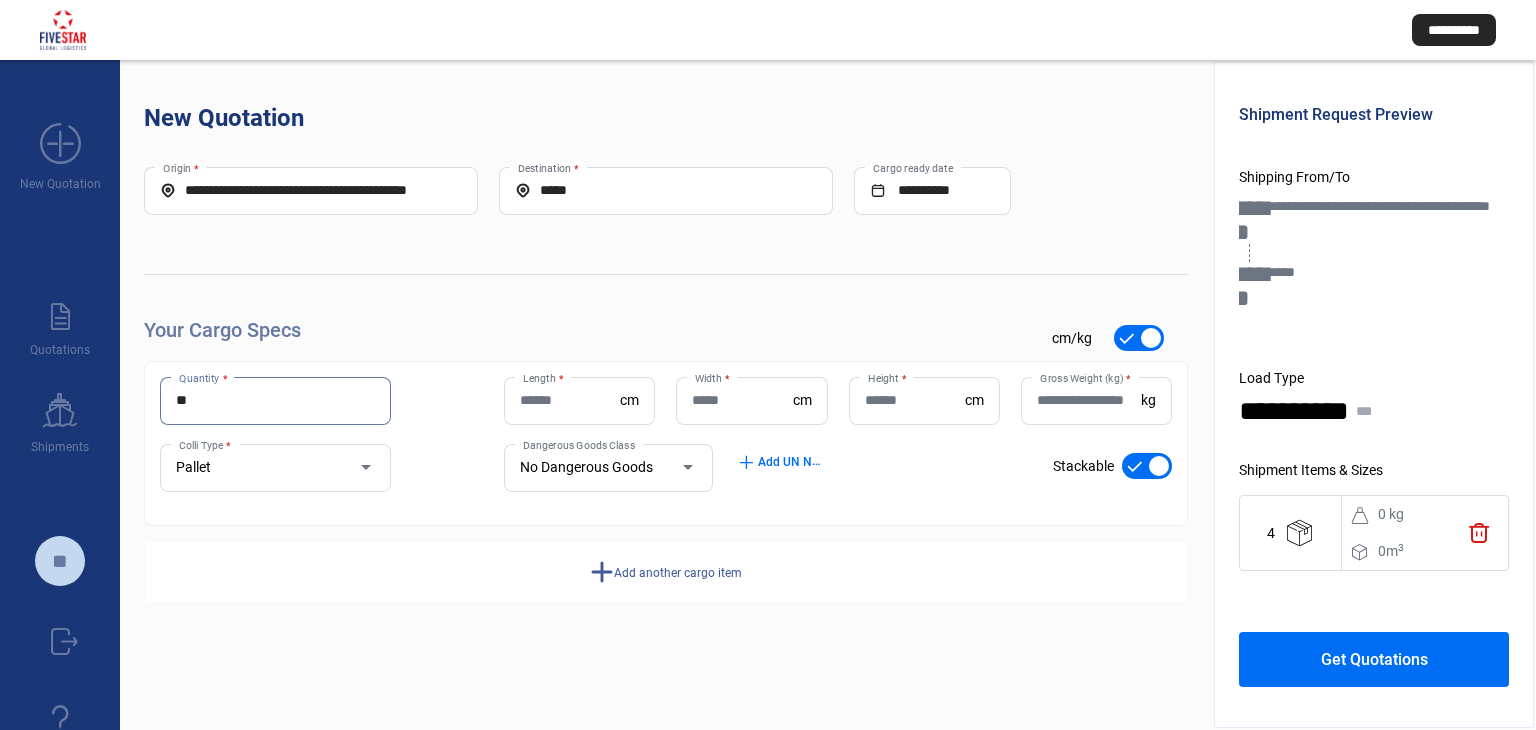 type on "*" 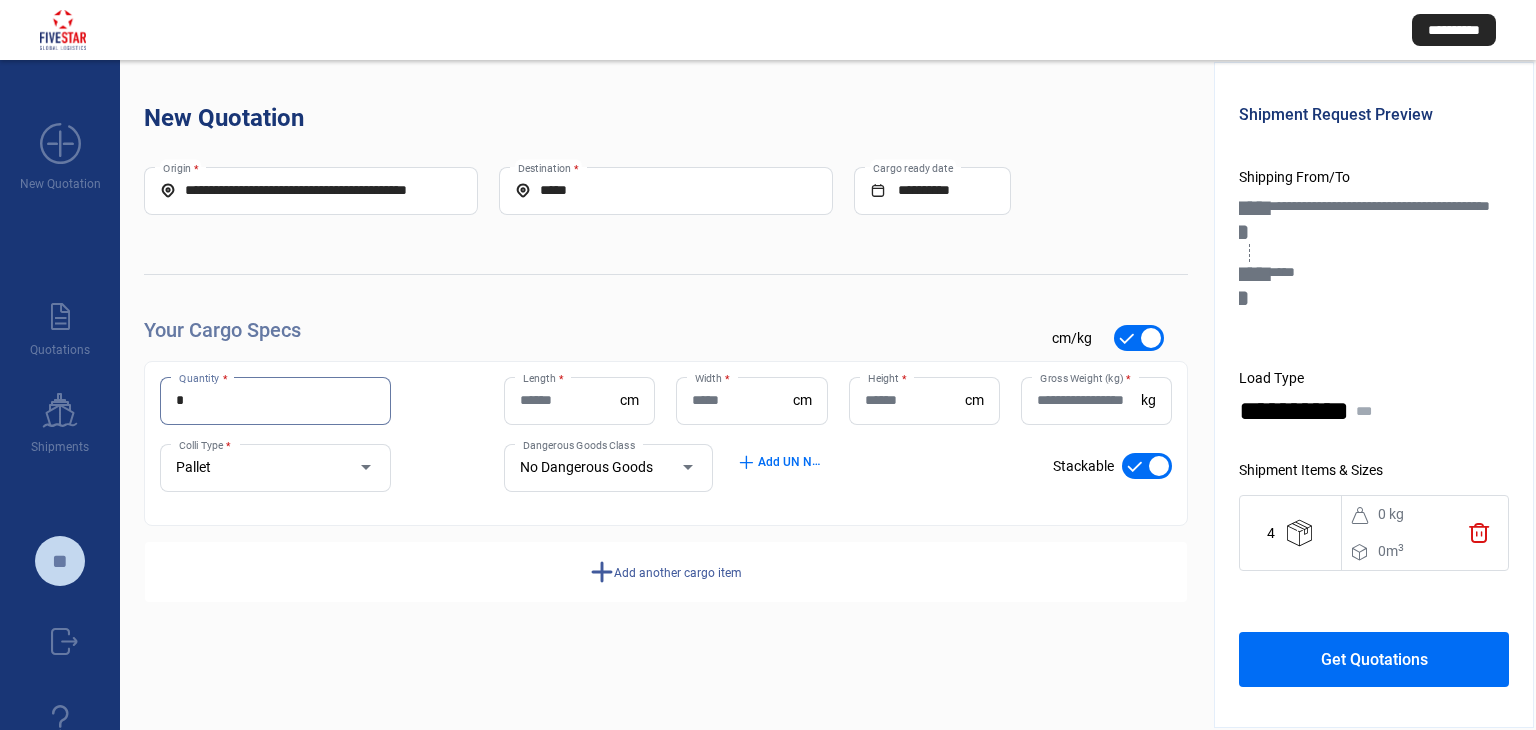 type on "*" 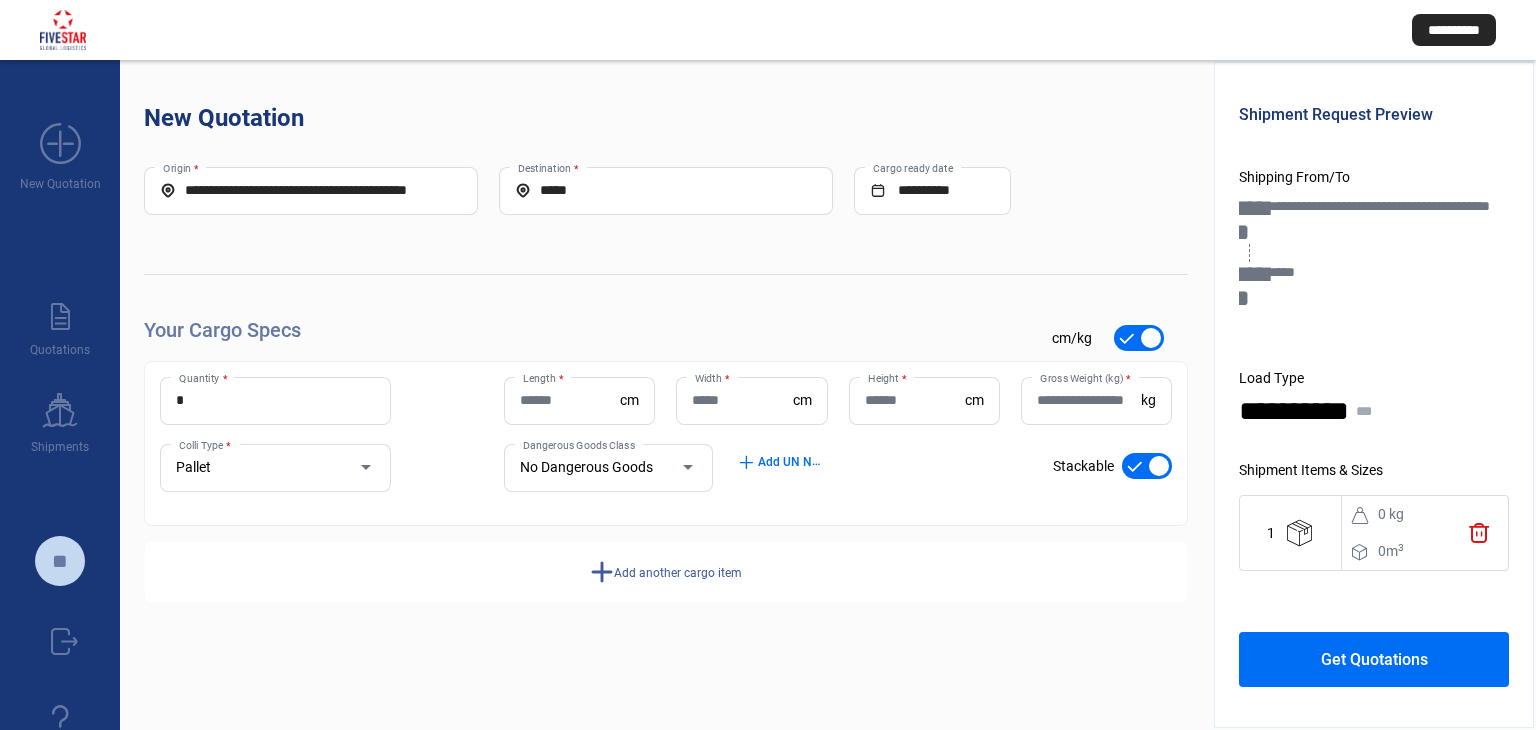 click on "Length  *" 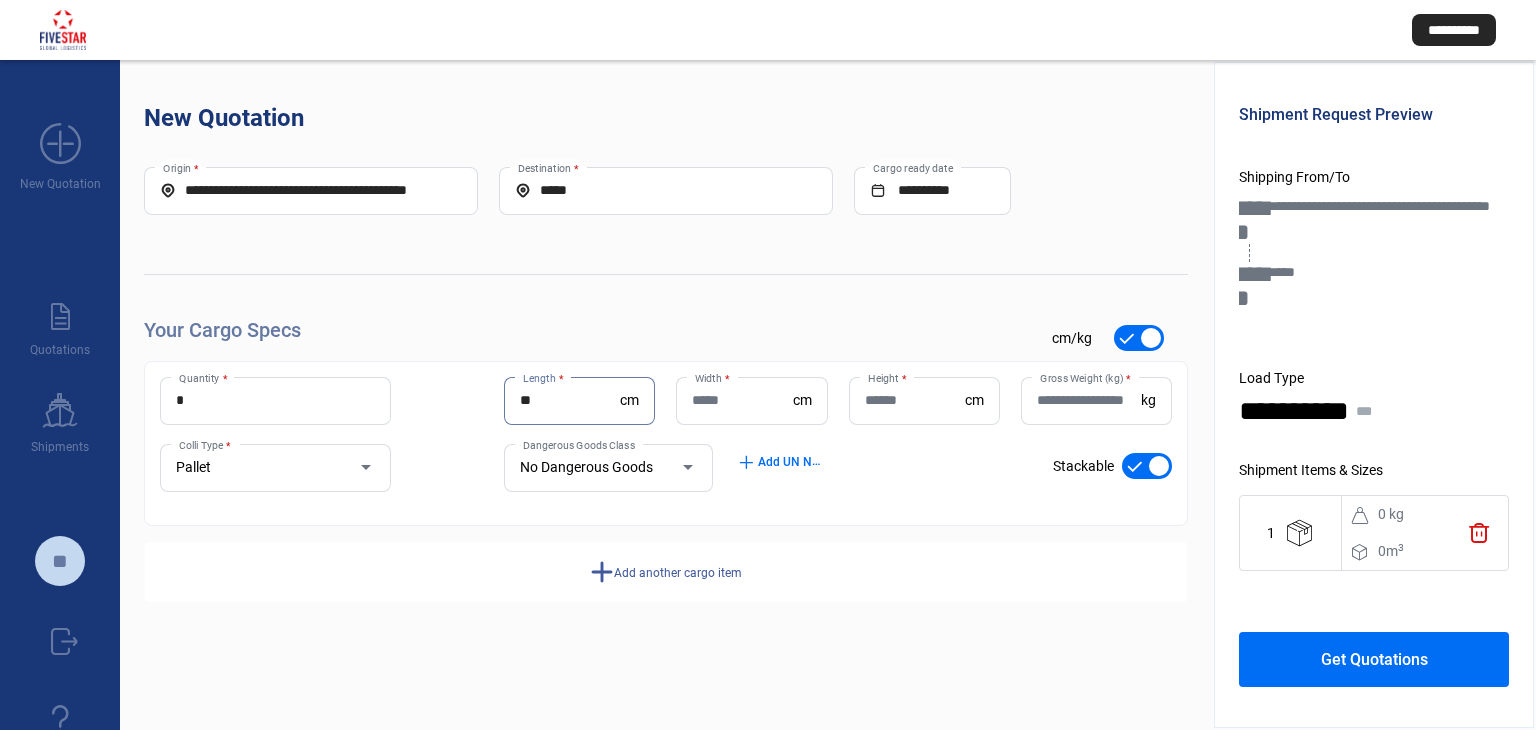 type on "**" 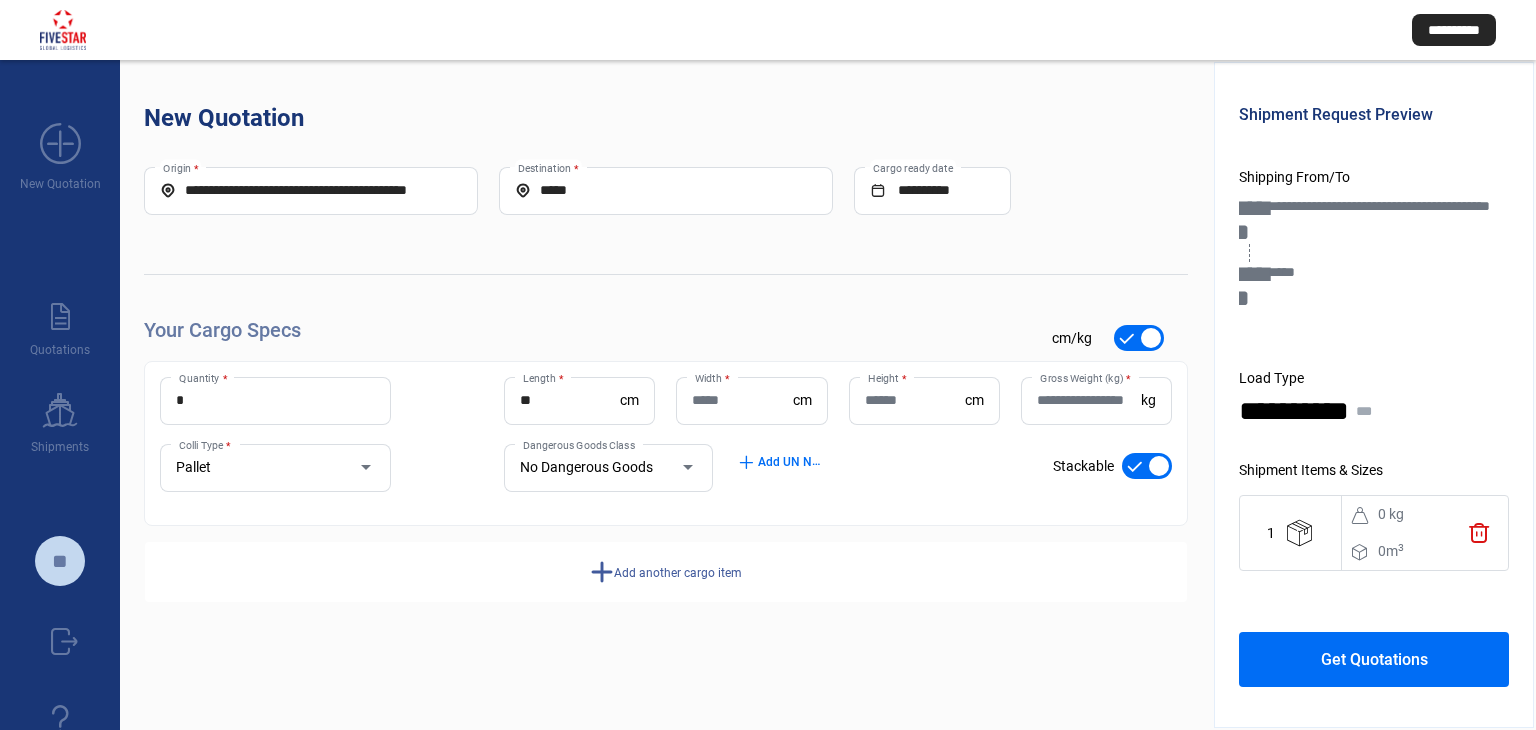 click on "Width  *" at bounding box center [742, 400] 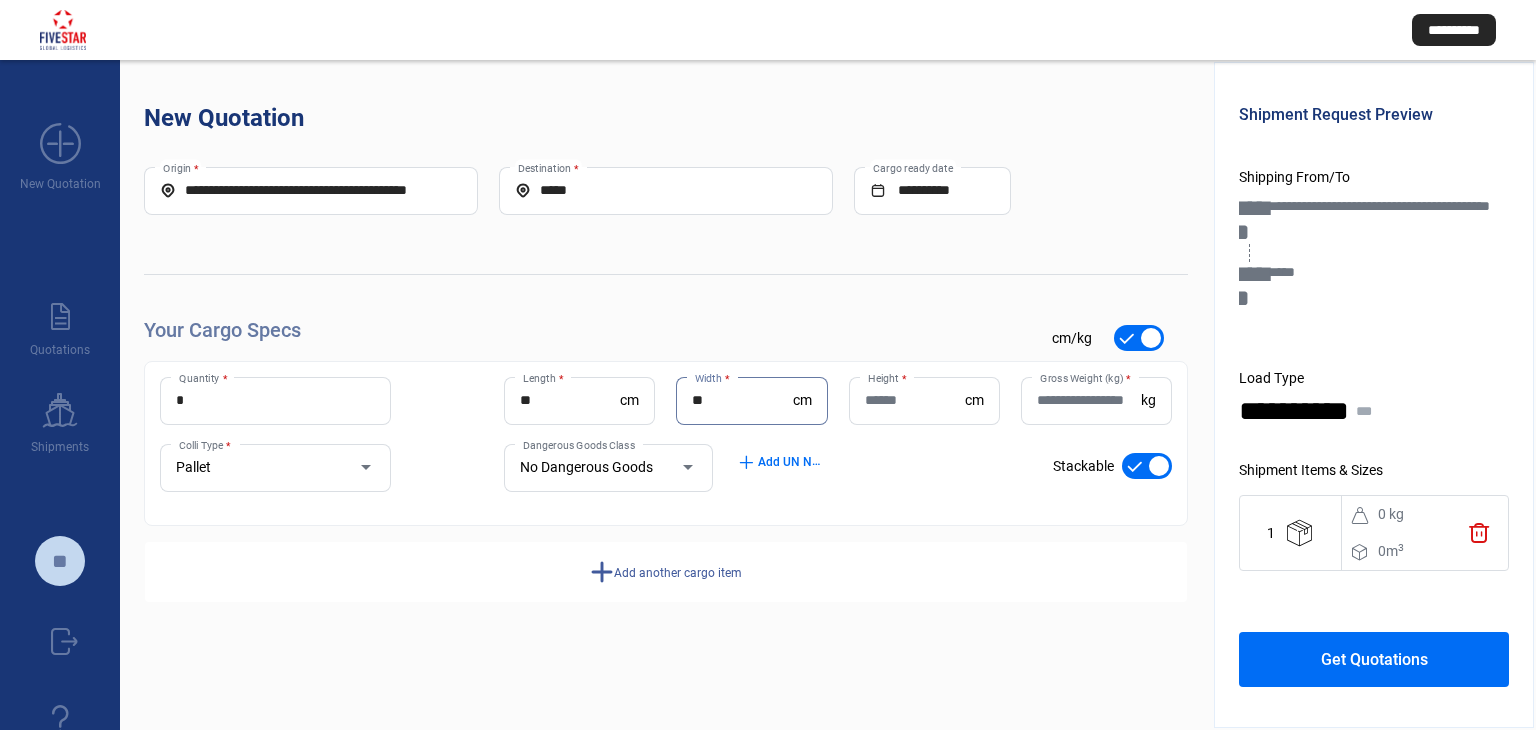 type on "**" 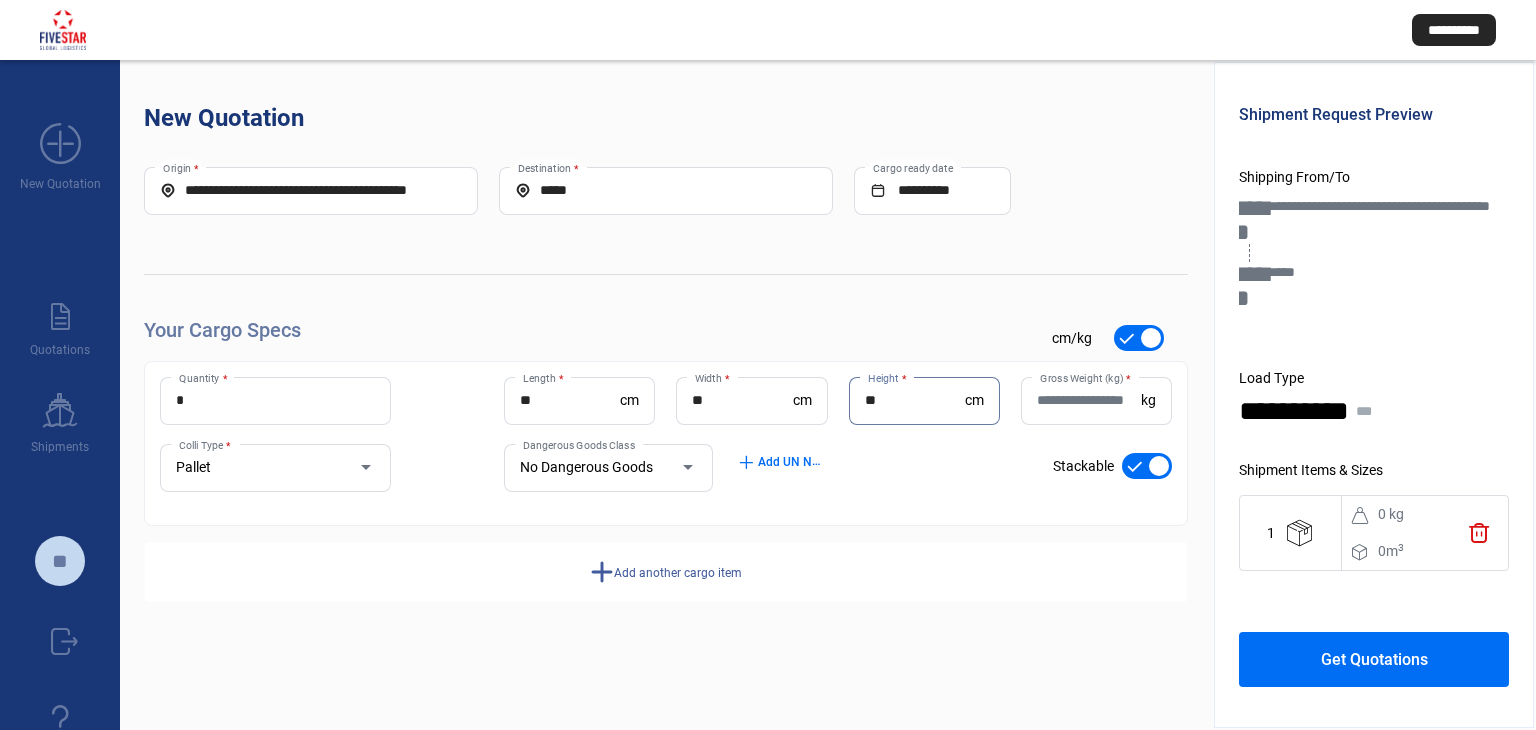 type on "**" 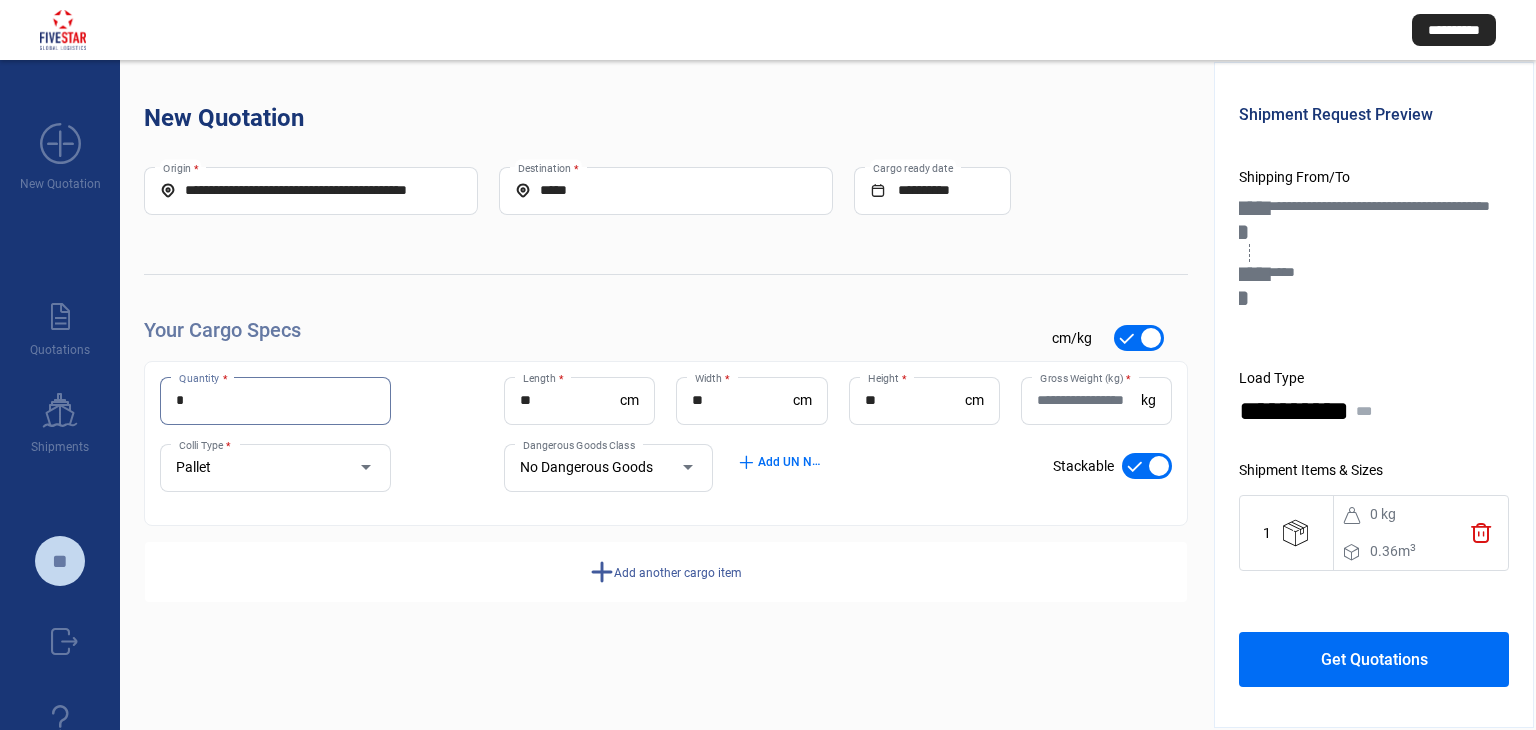 click on "*" at bounding box center (275, 400) 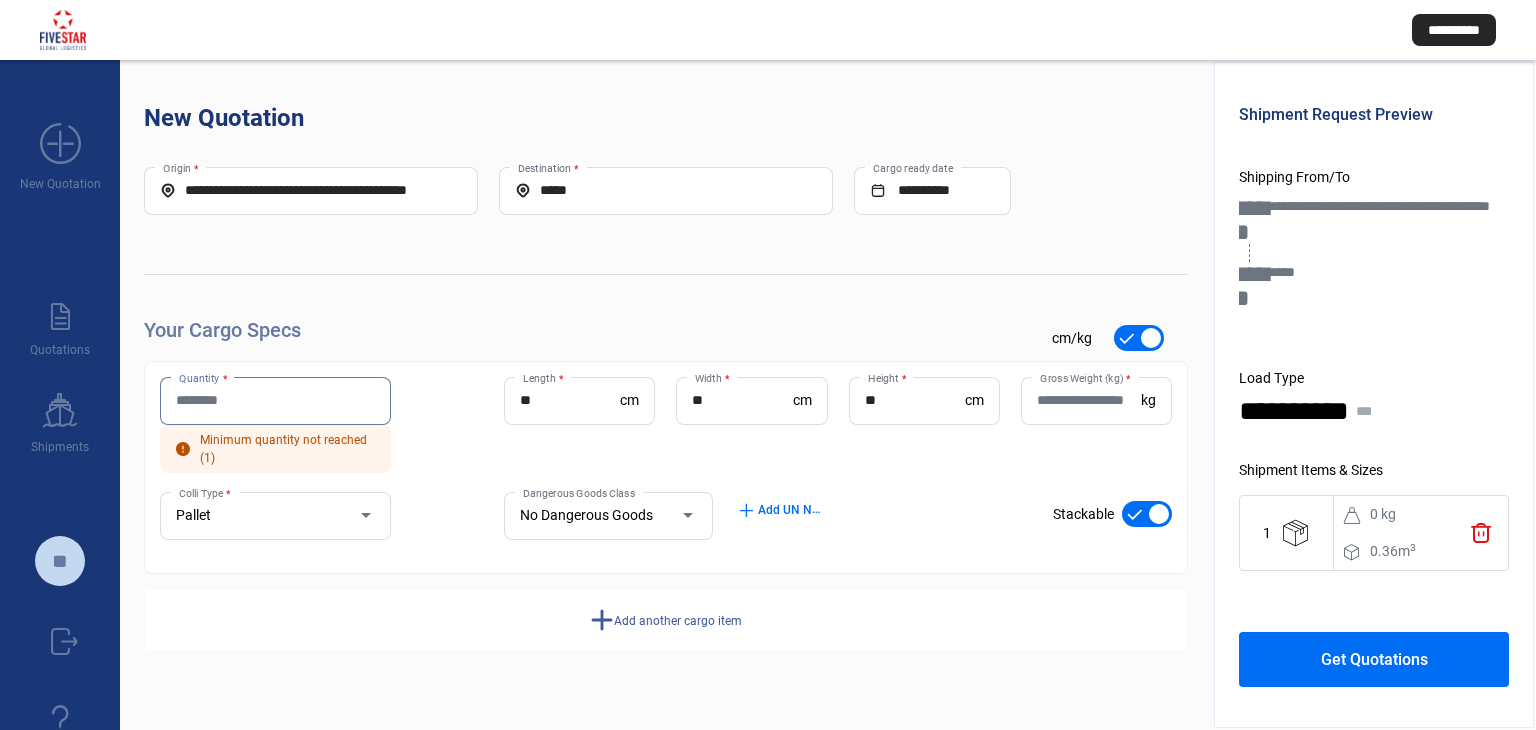 type on "*" 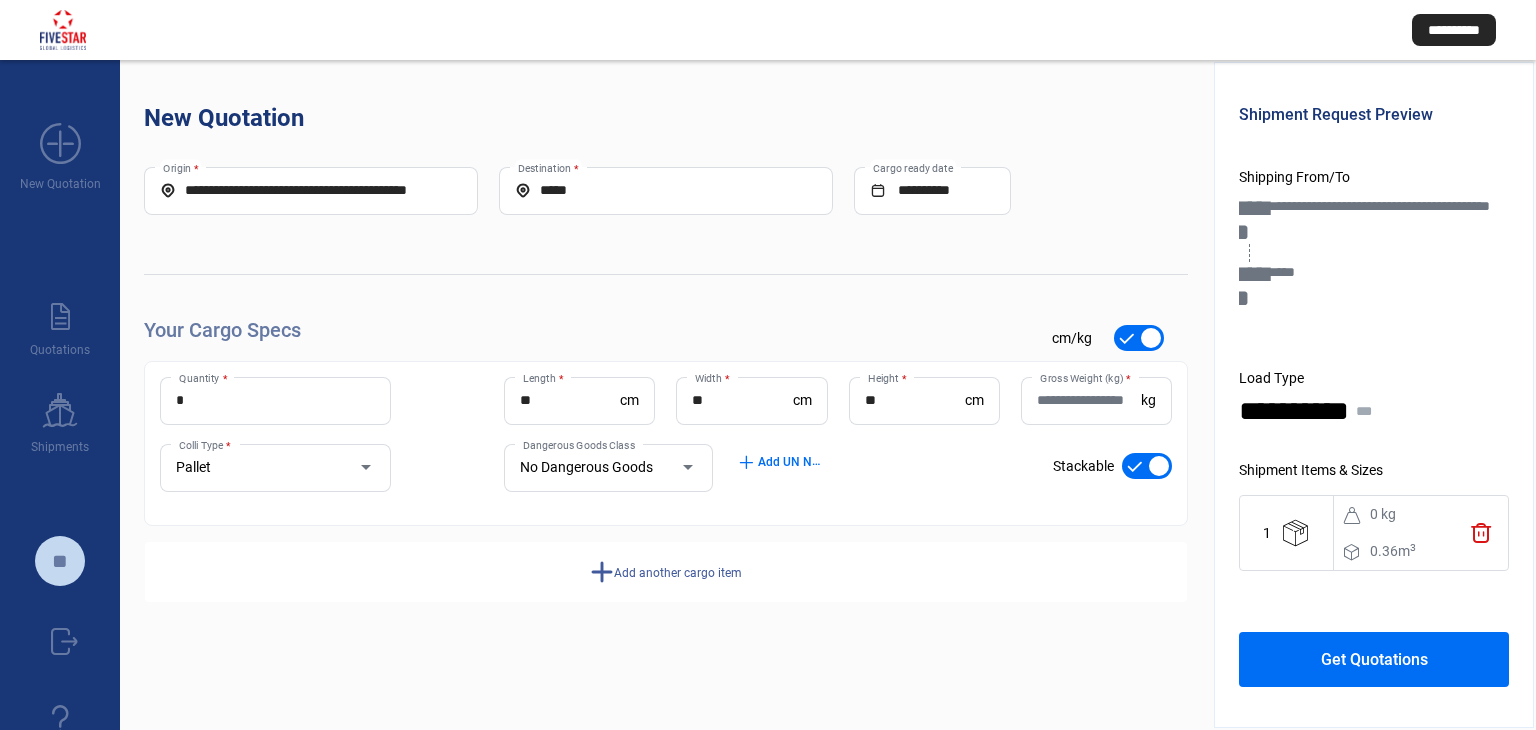 click on "Gross Weight (kg)  *" 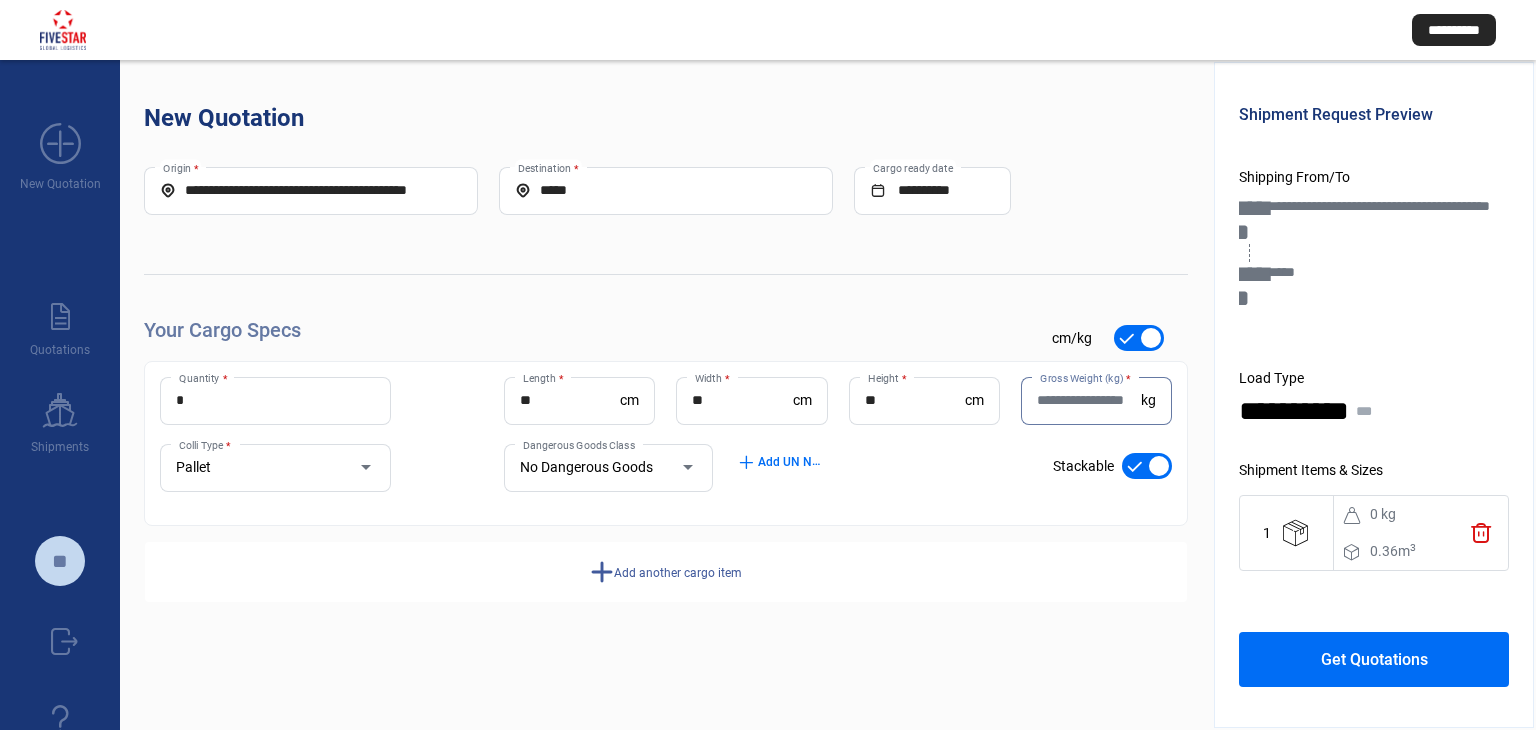click on "Gross Weight (kg)  *" at bounding box center (1089, 400) 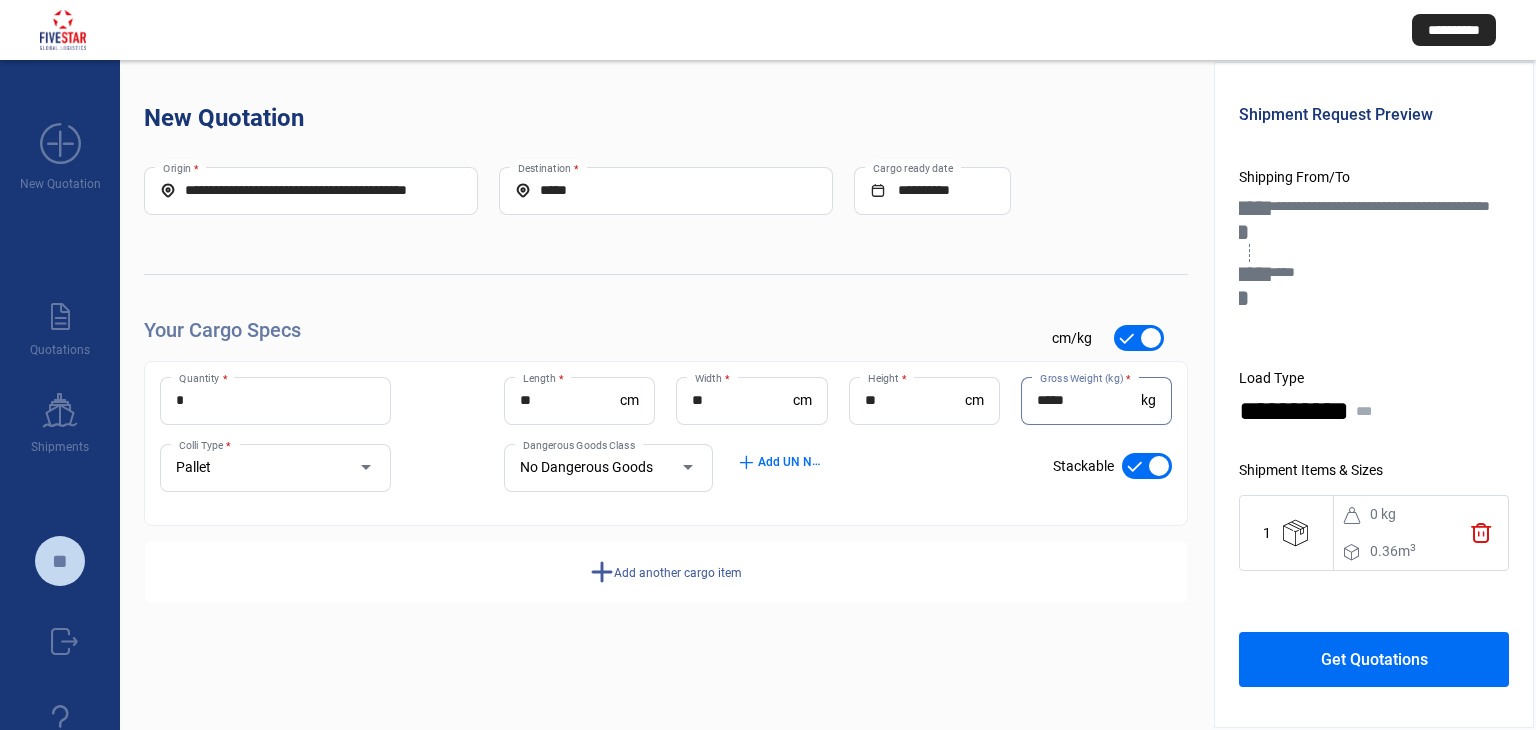 type on "*****" 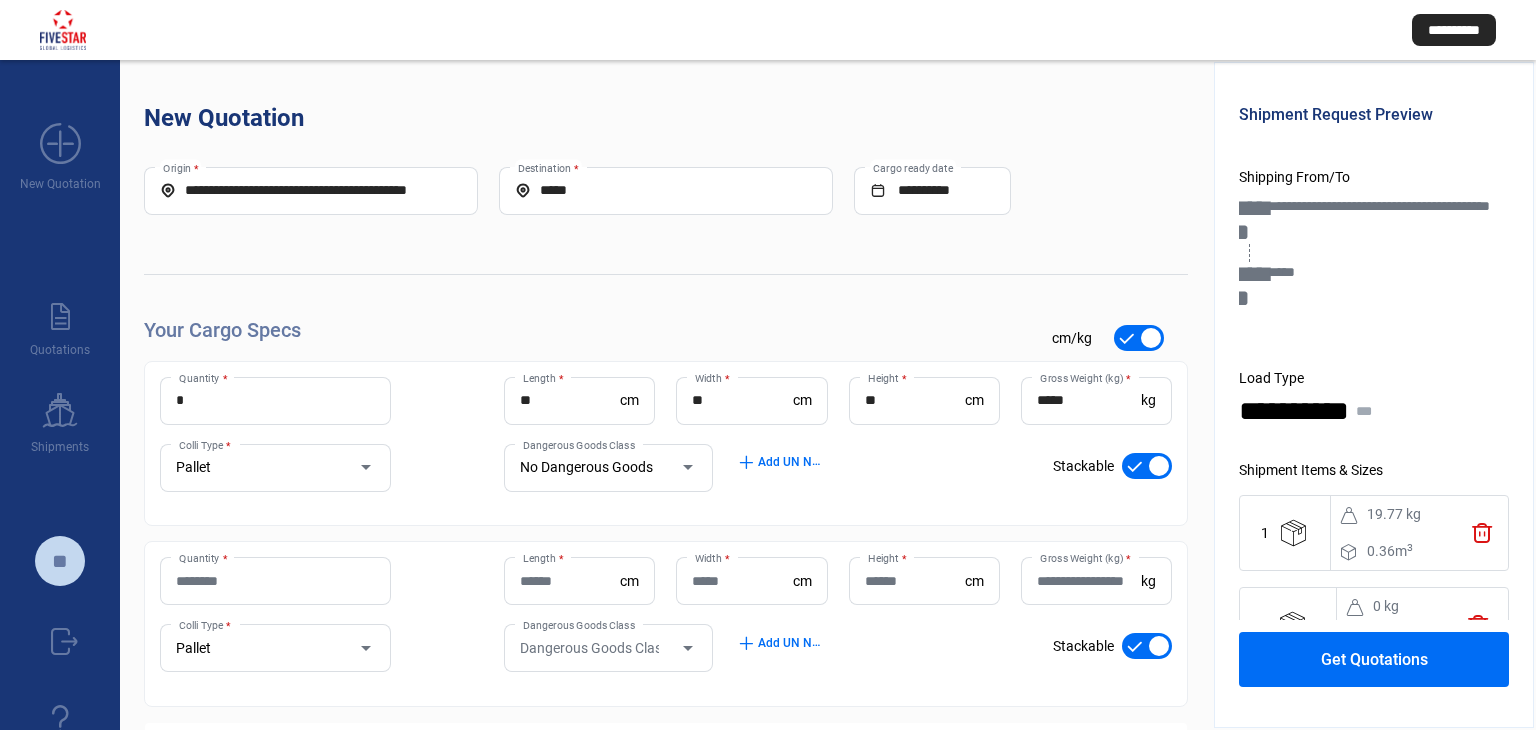 scroll, scrollTop: 93, scrollLeft: 0, axis: vertical 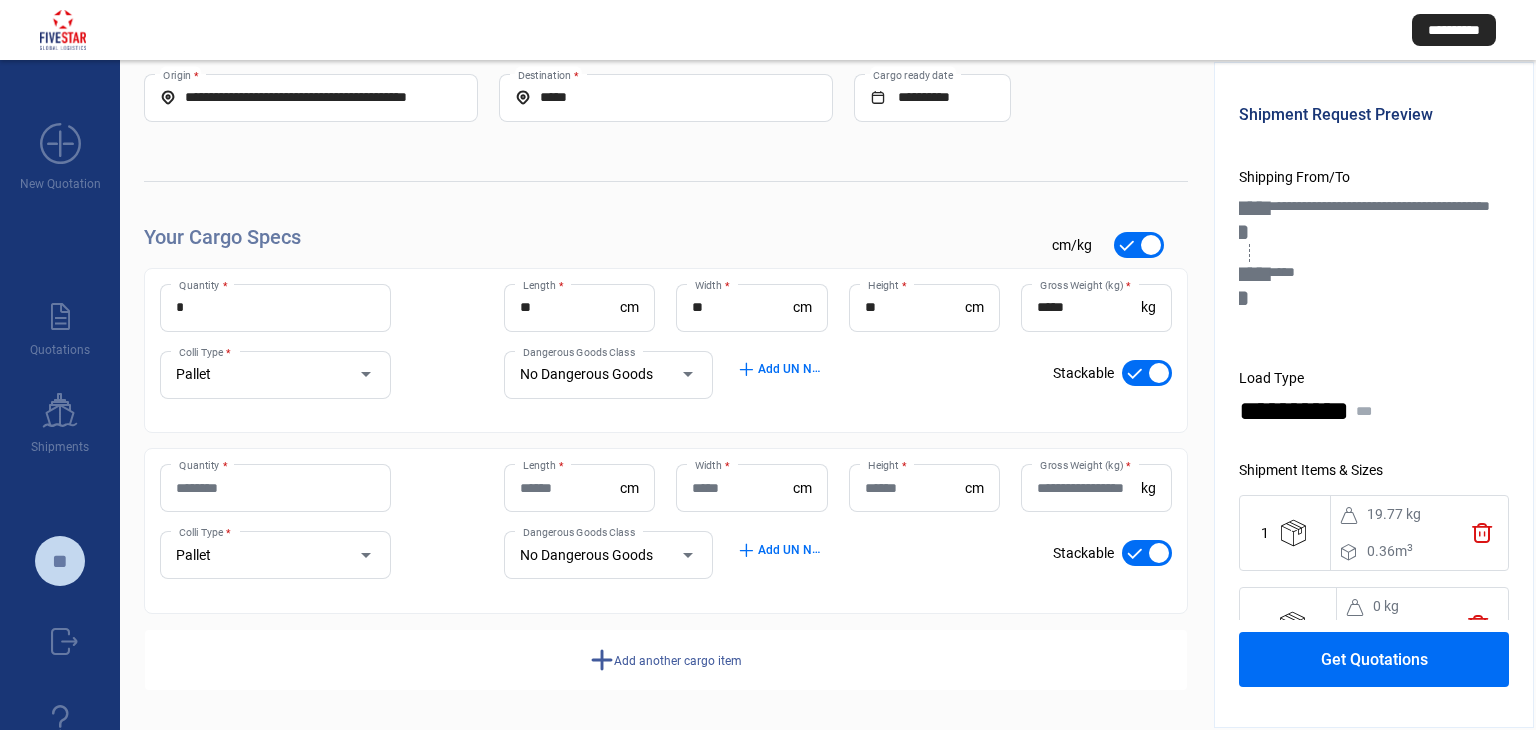 click on "Quantity *" 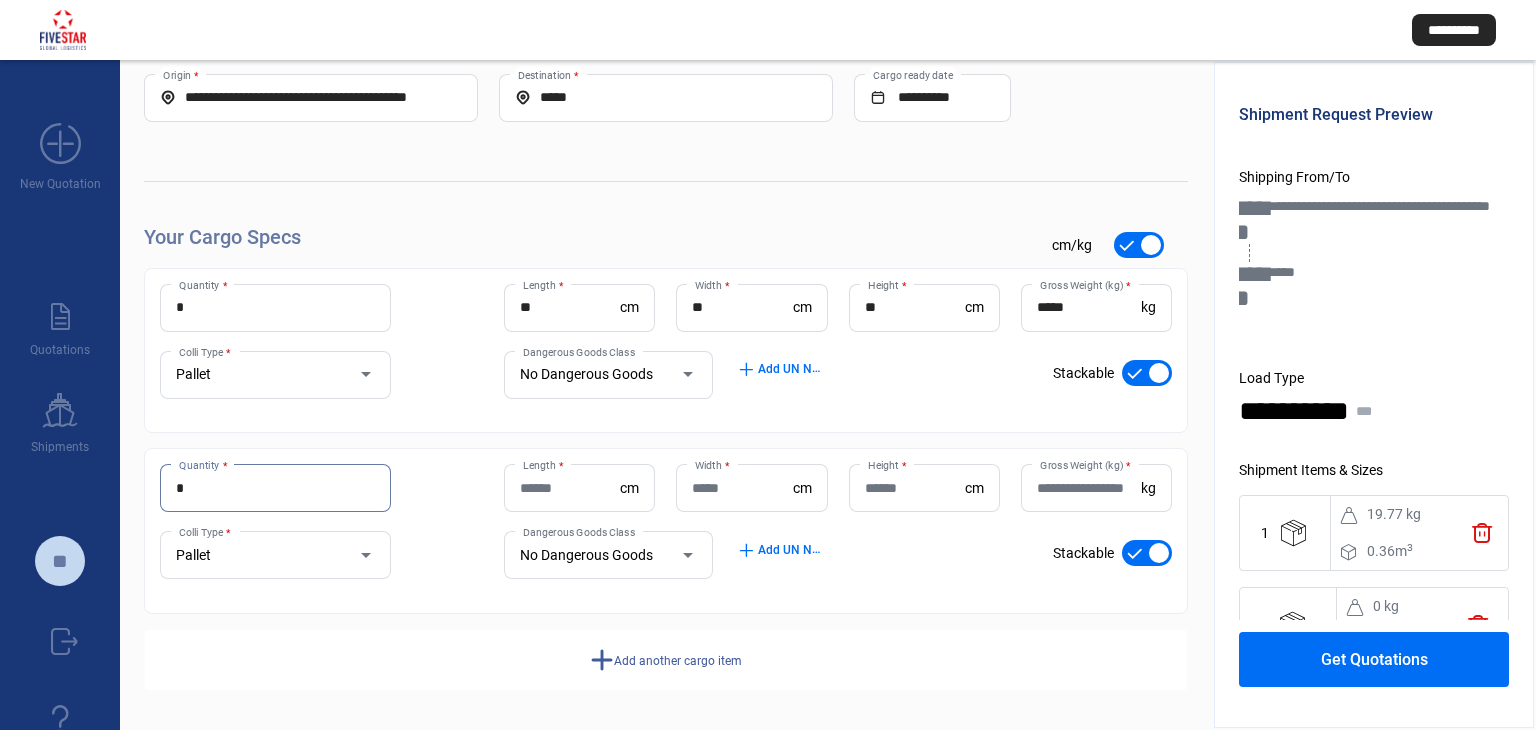 type on "*" 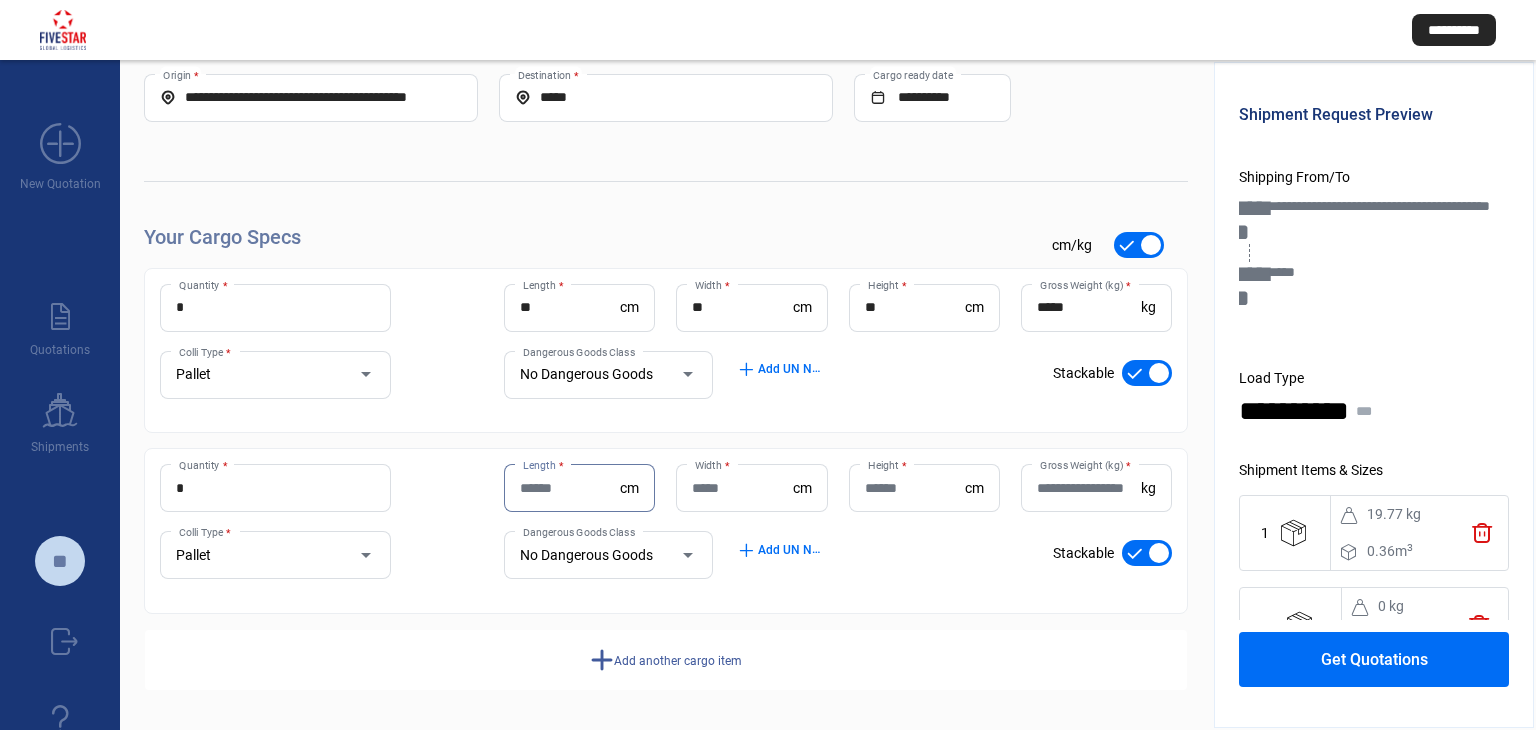 click on "Length  *" at bounding box center (570, 488) 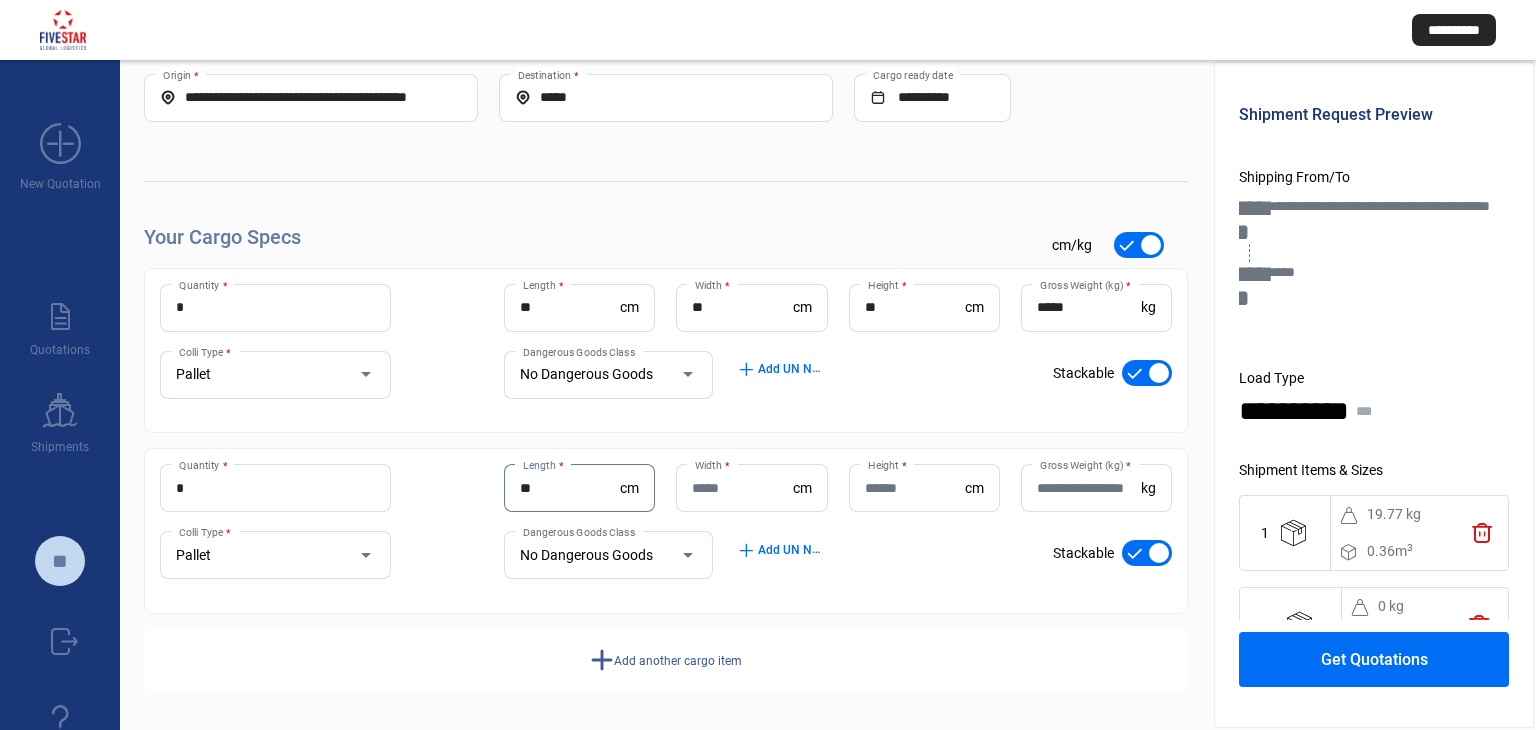 type on "**" 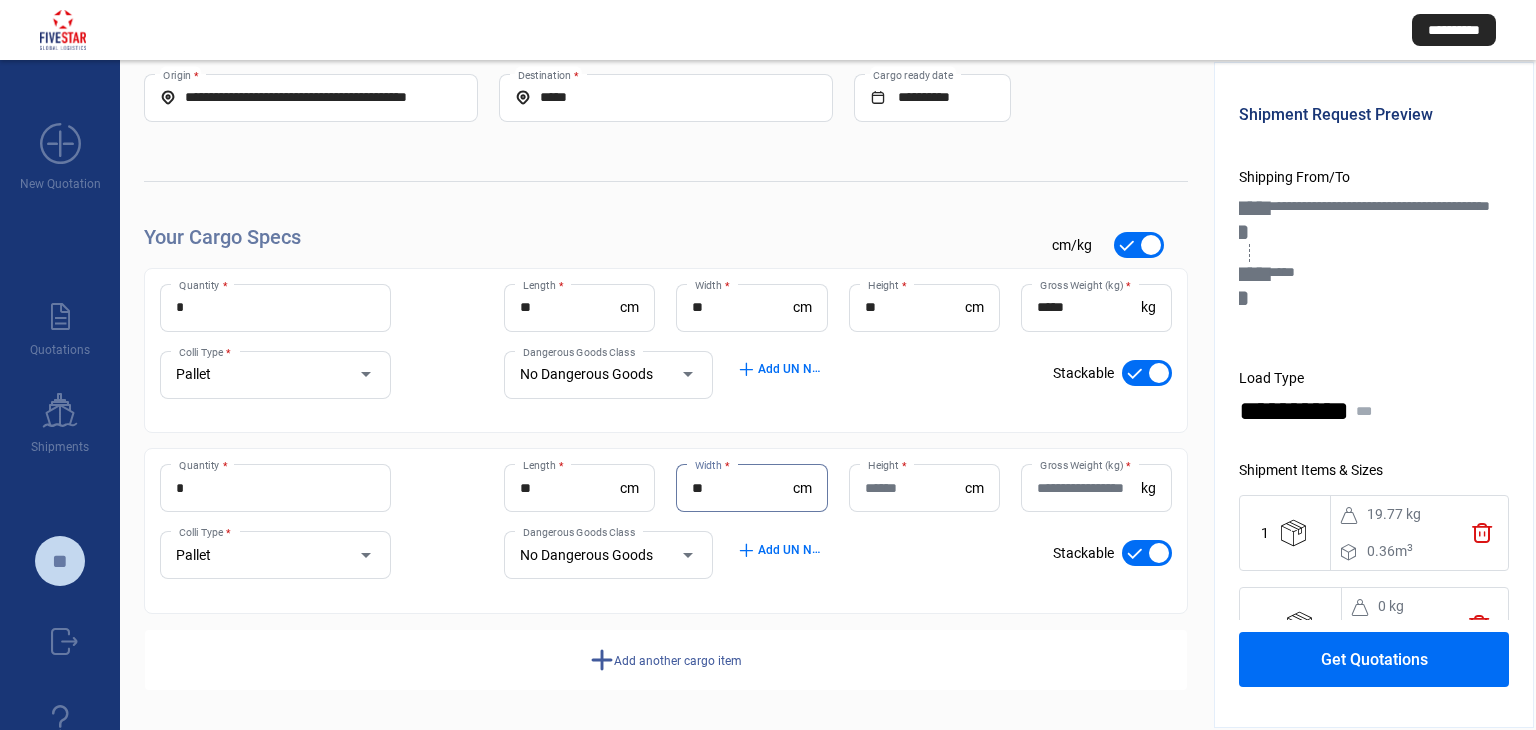 type on "*" 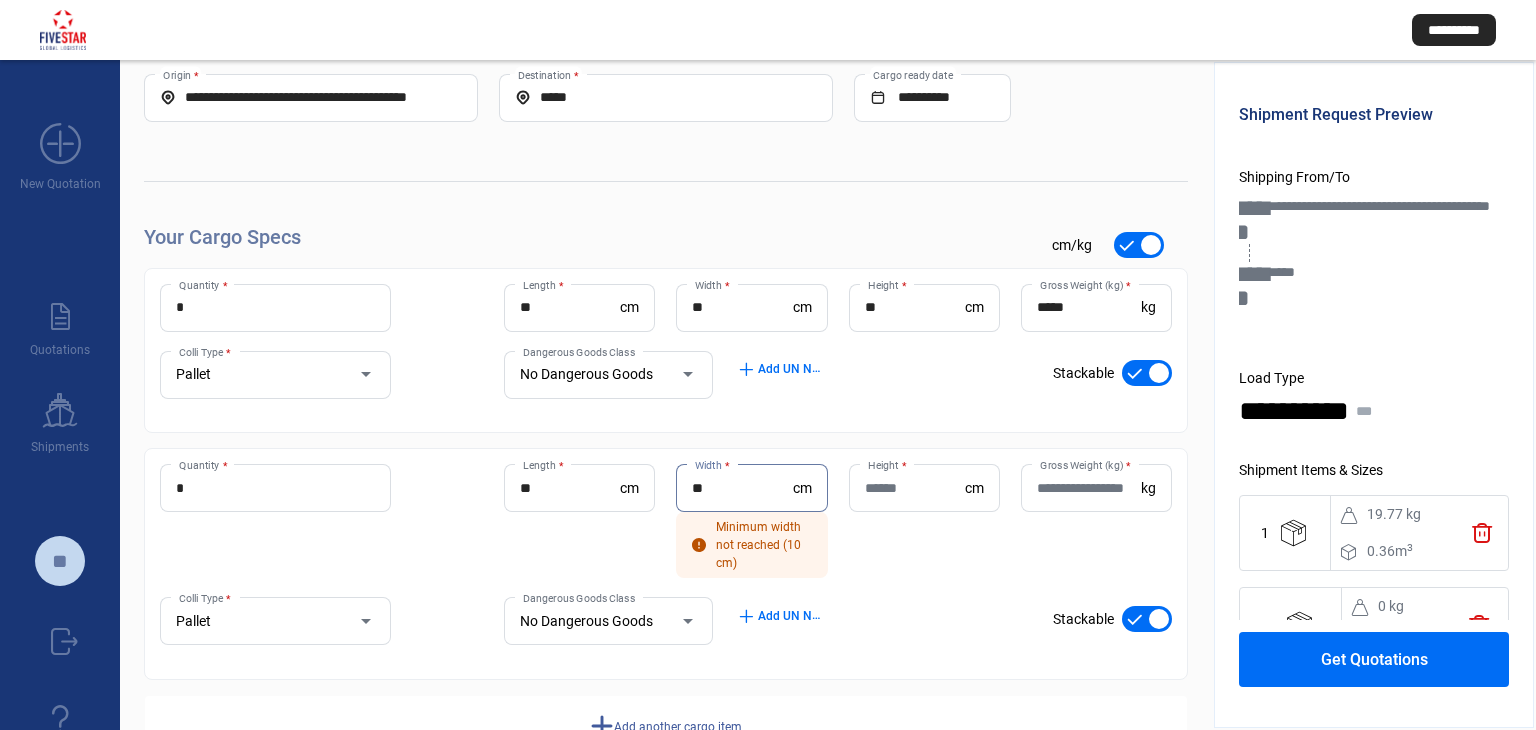type on "**" 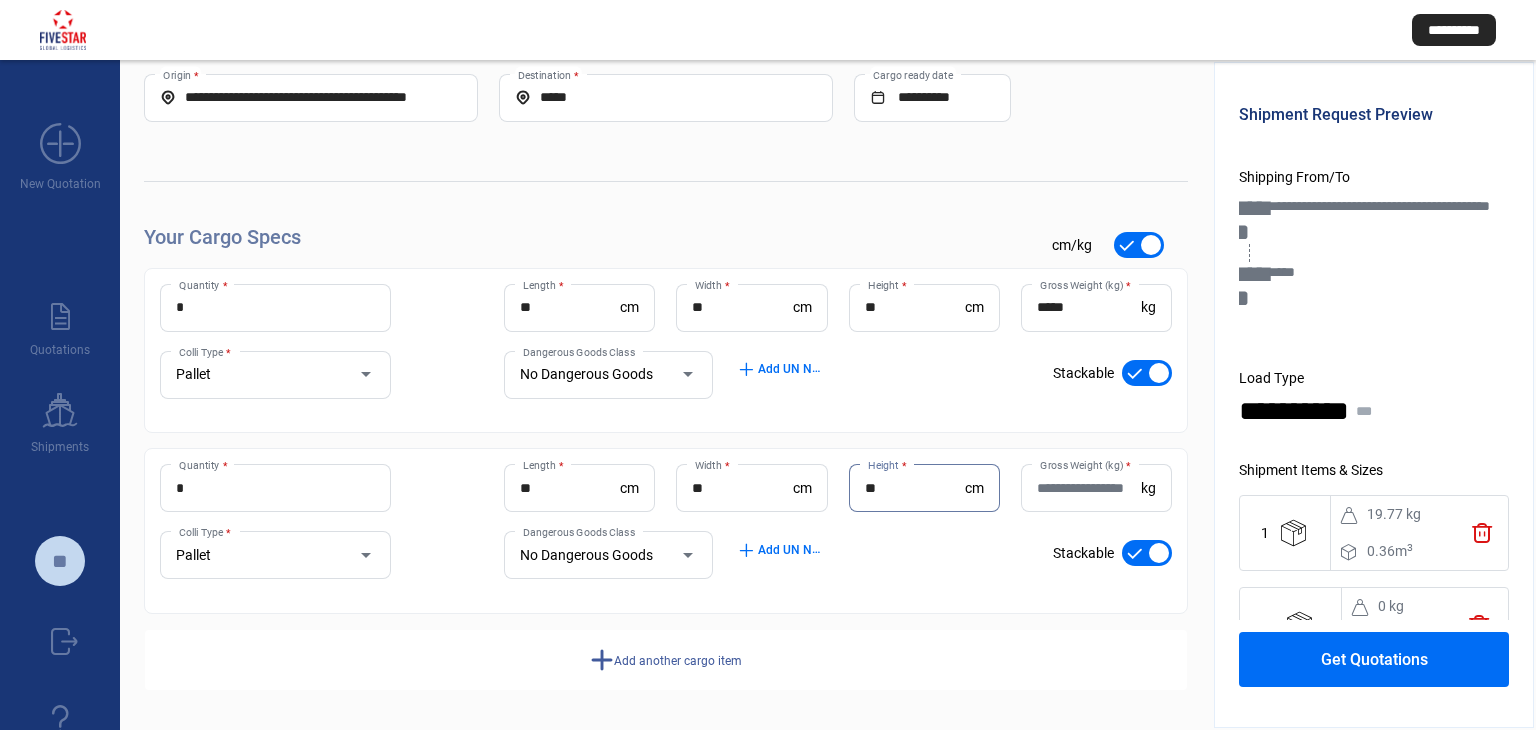 type on "**" 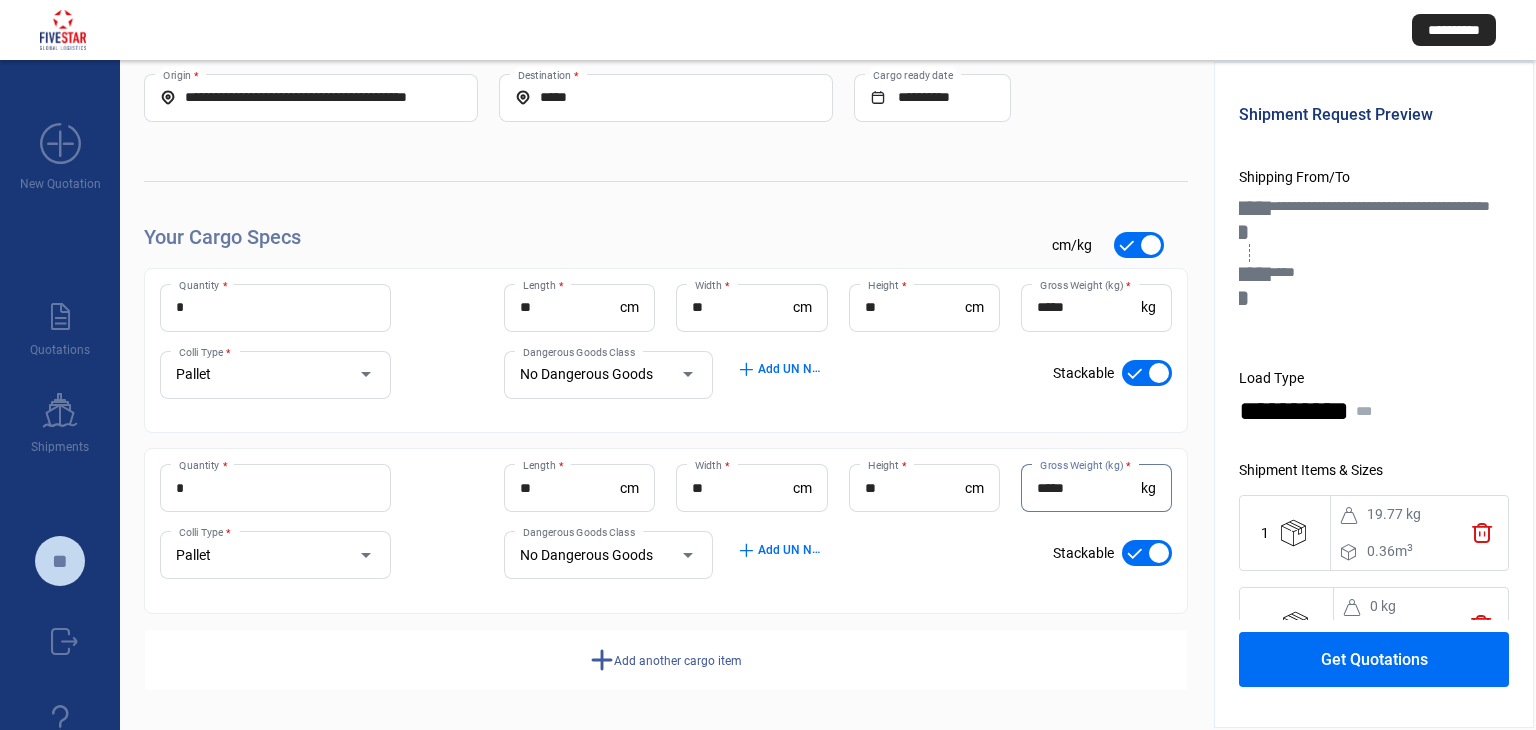 type on "*****" 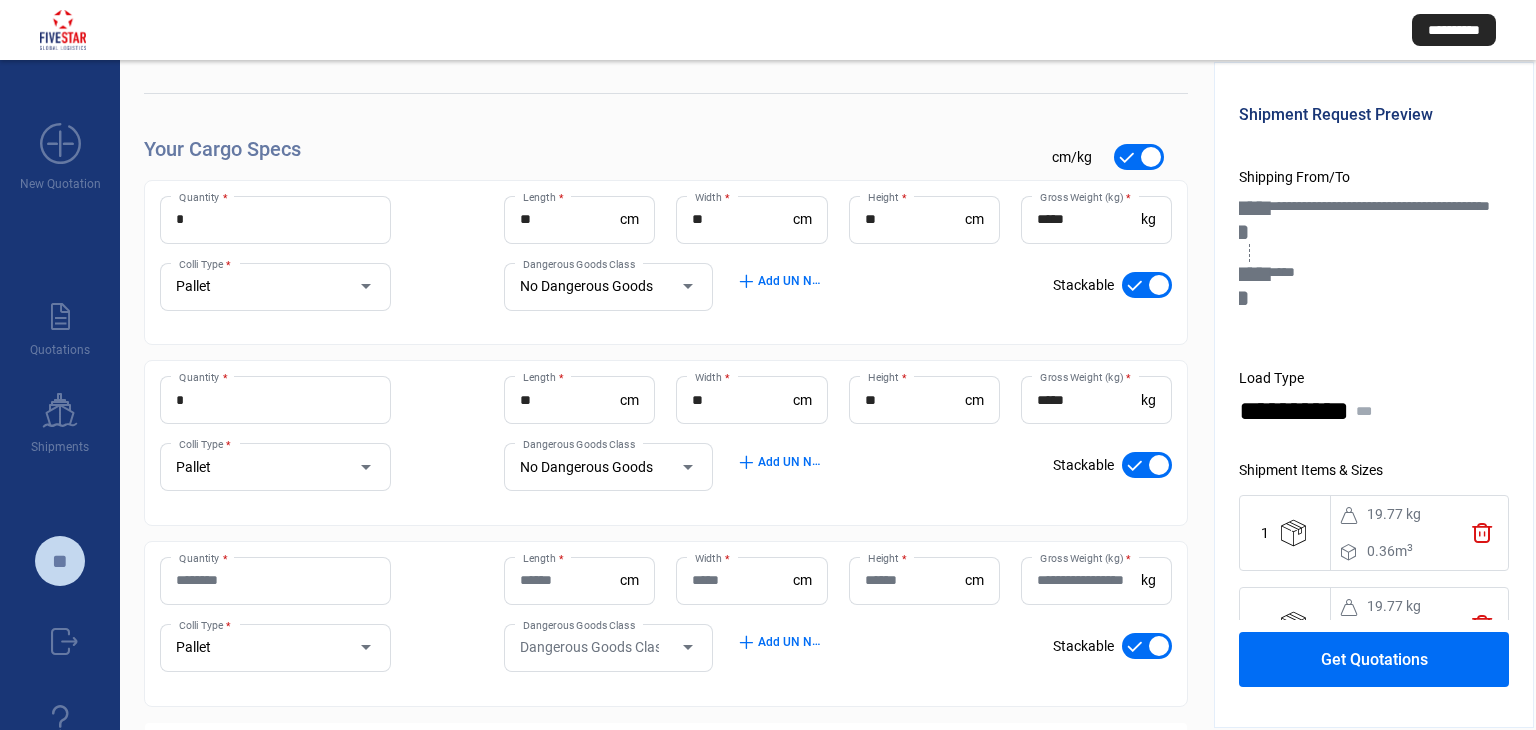 scroll, scrollTop: 273, scrollLeft: 0, axis: vertical 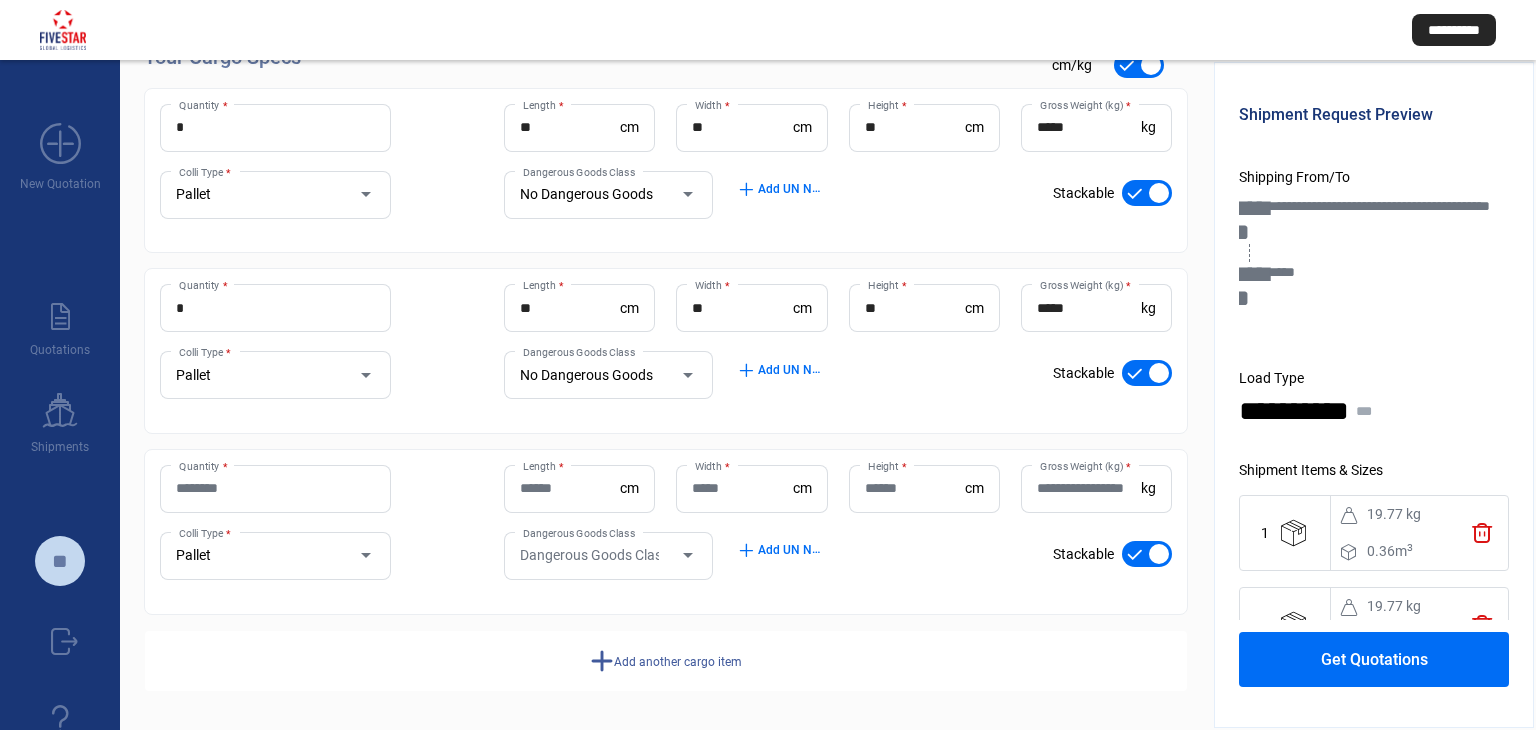 click on "Quantity *" at bounding box center (275, 488) 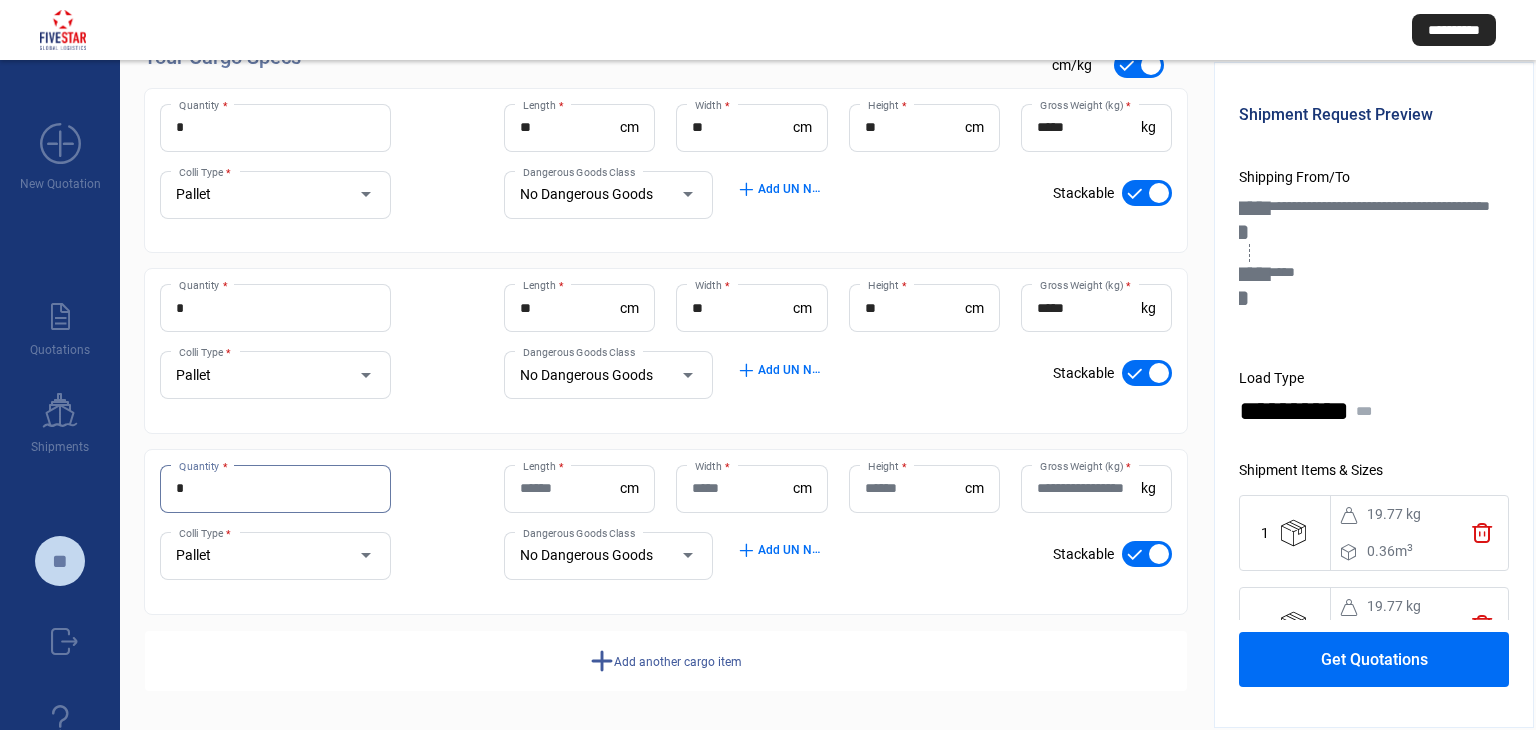type on "*" 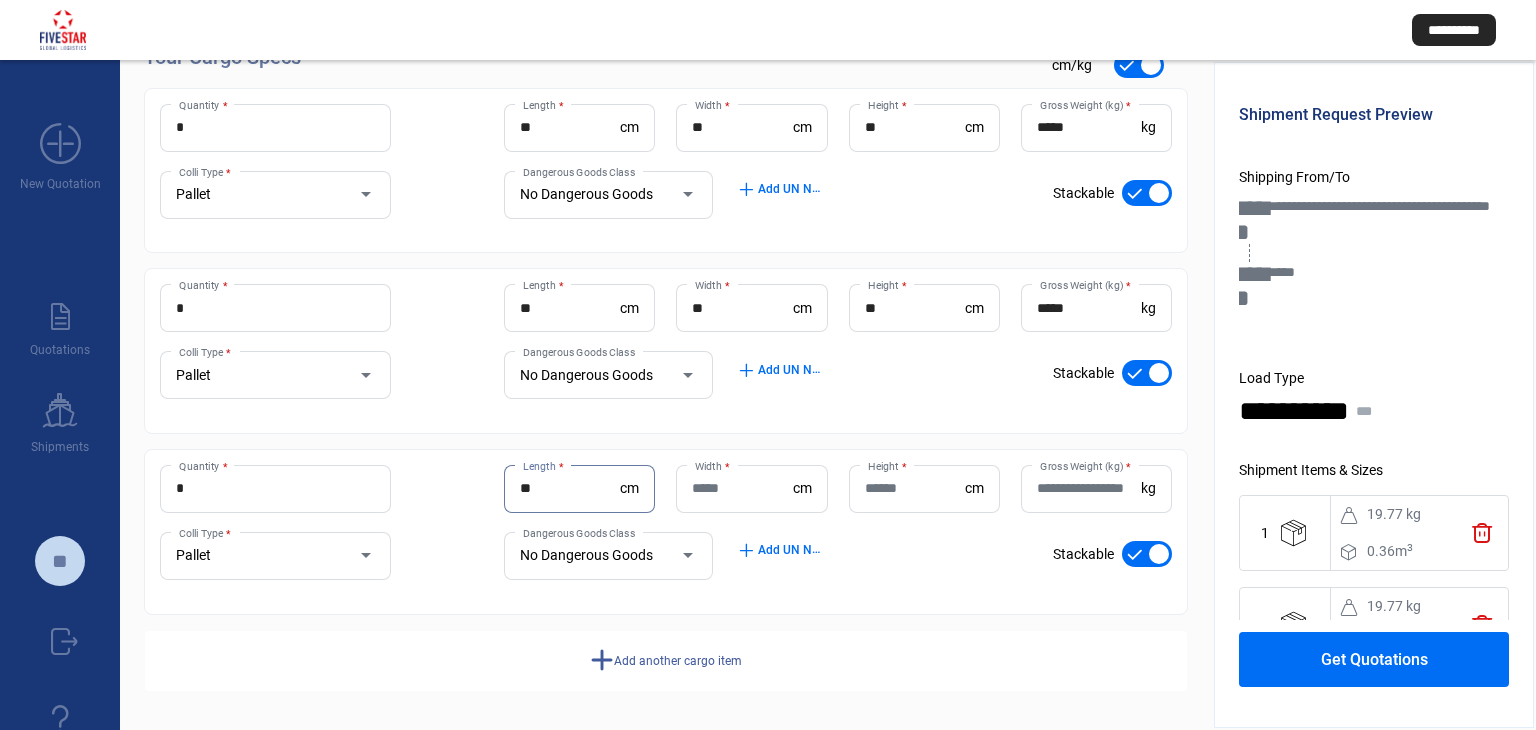 type on "**" 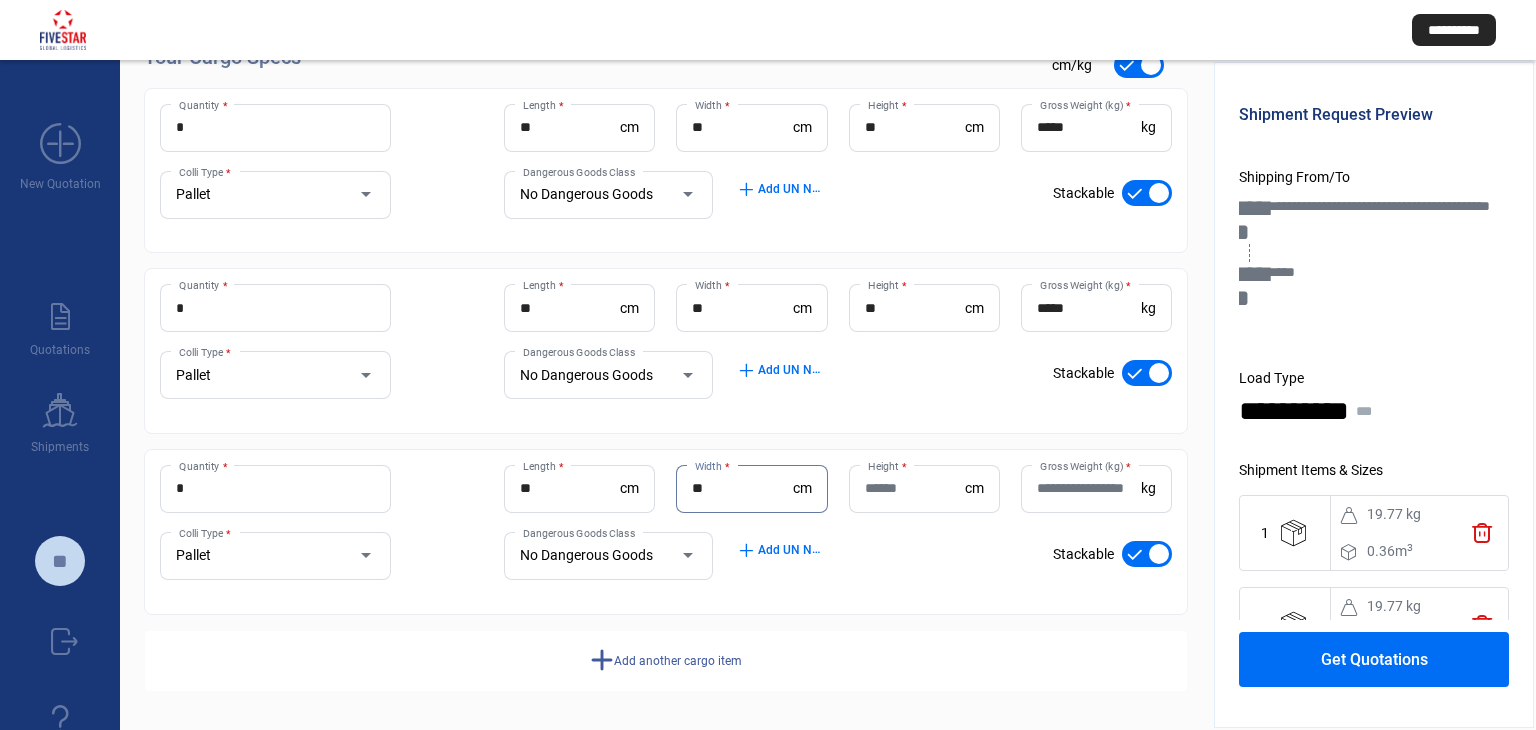 type on "**" 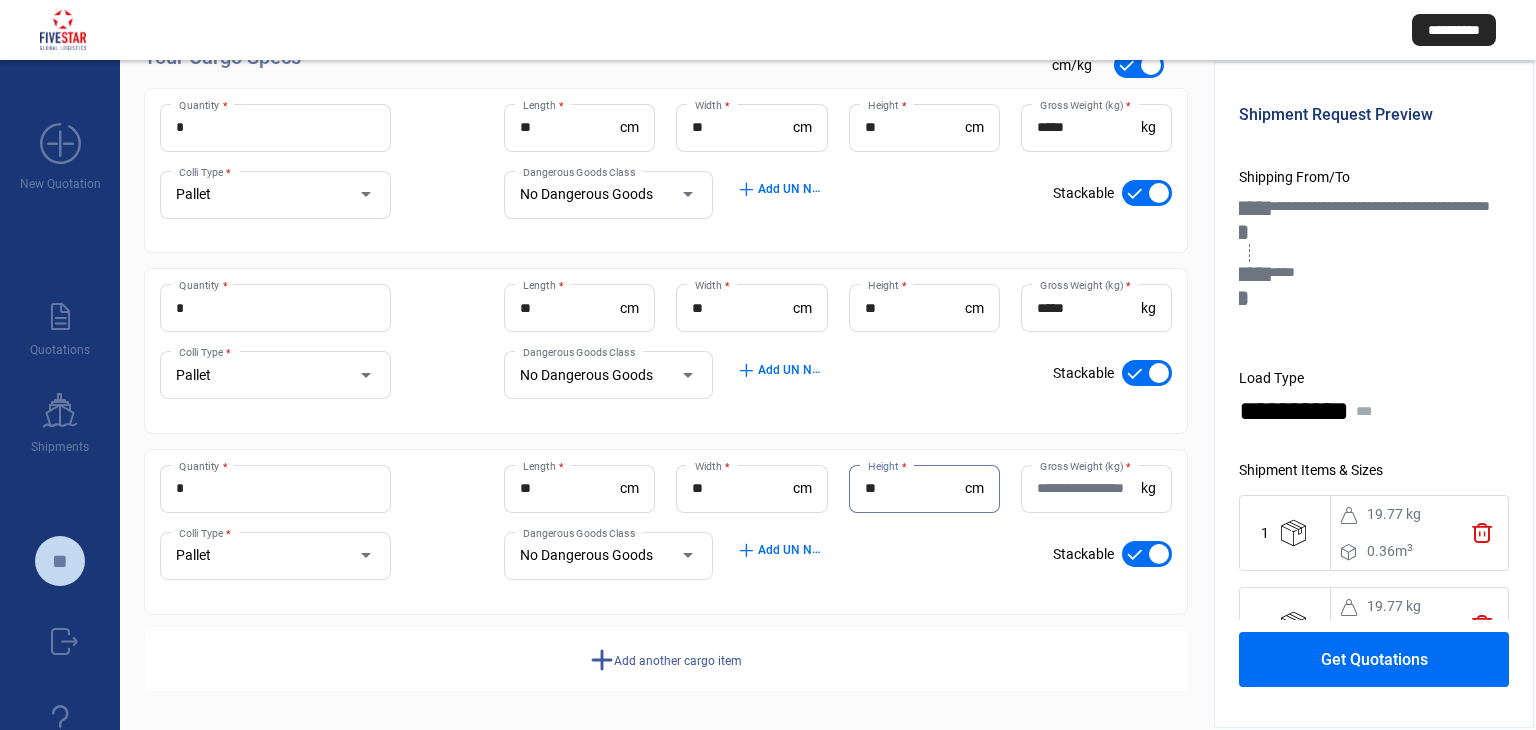 type on "**" 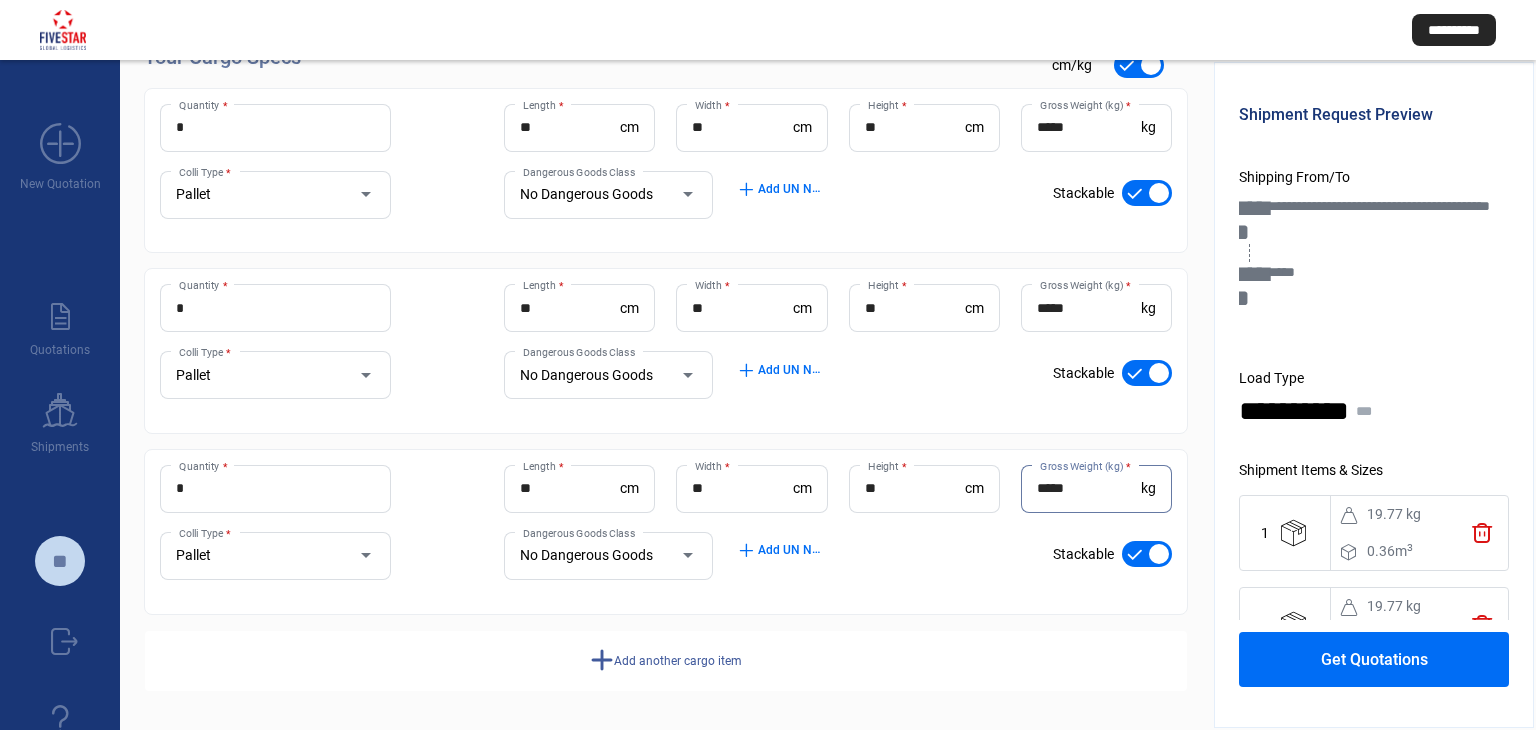 type on "*****" 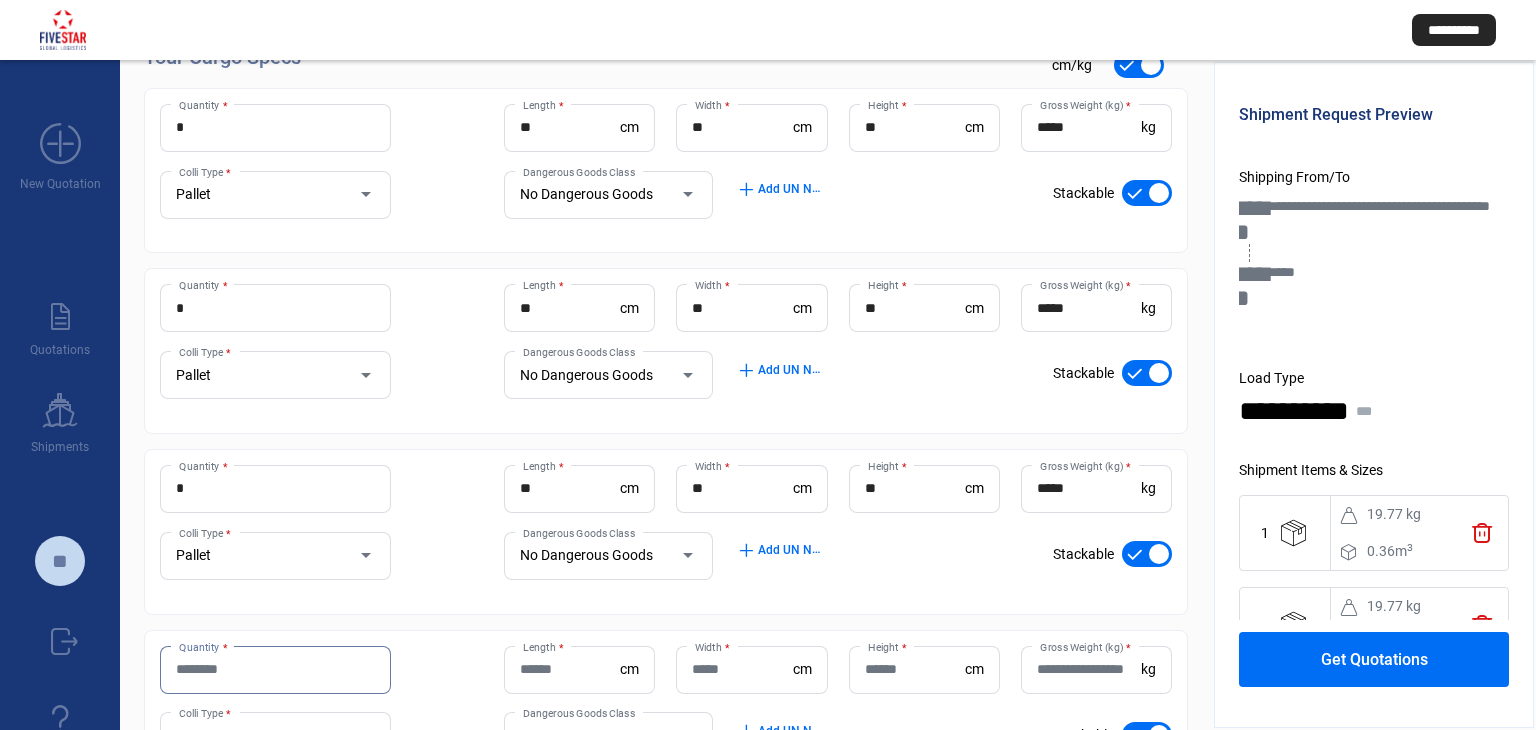 click on "Quantity *" at bounding box center [275, 669] 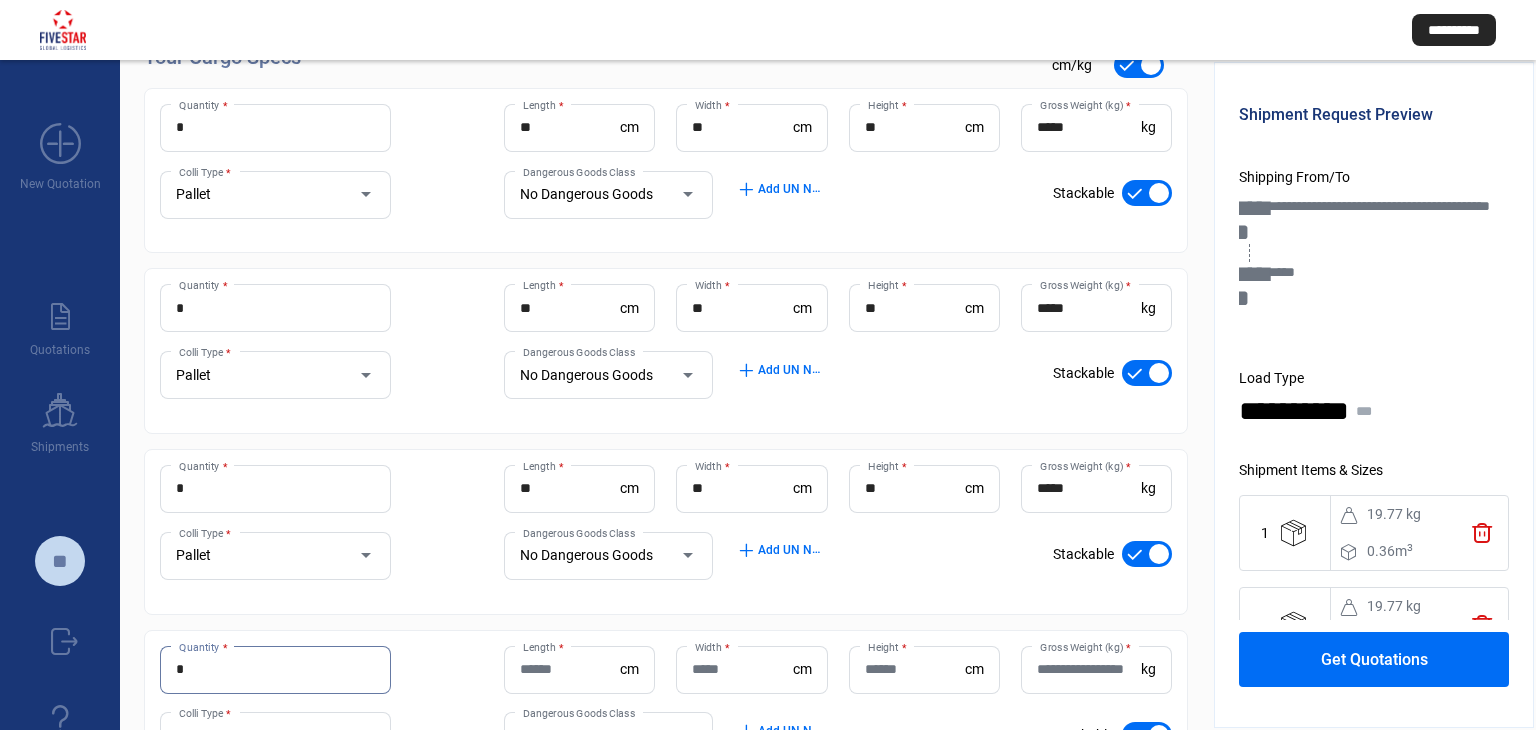 type on "*" 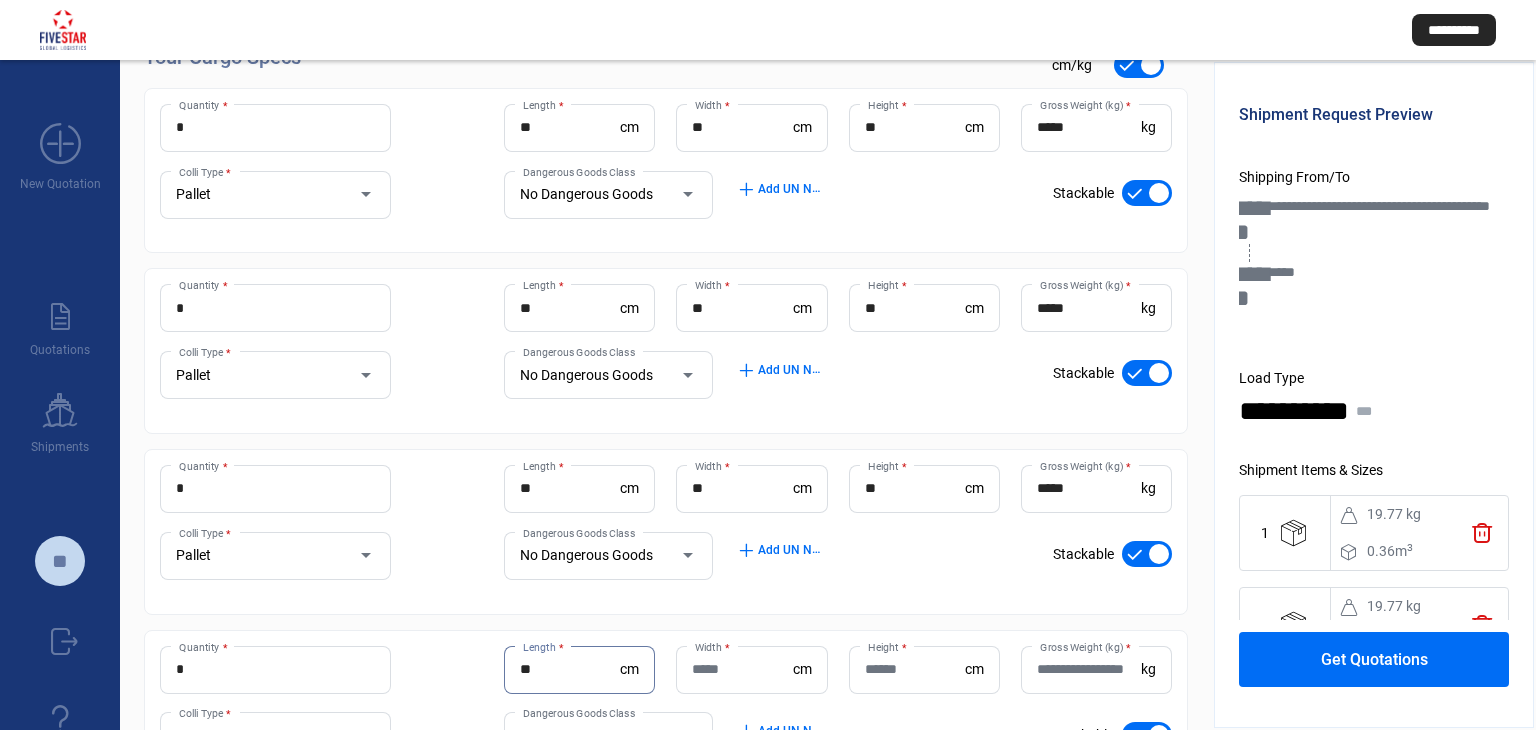 type on "**" 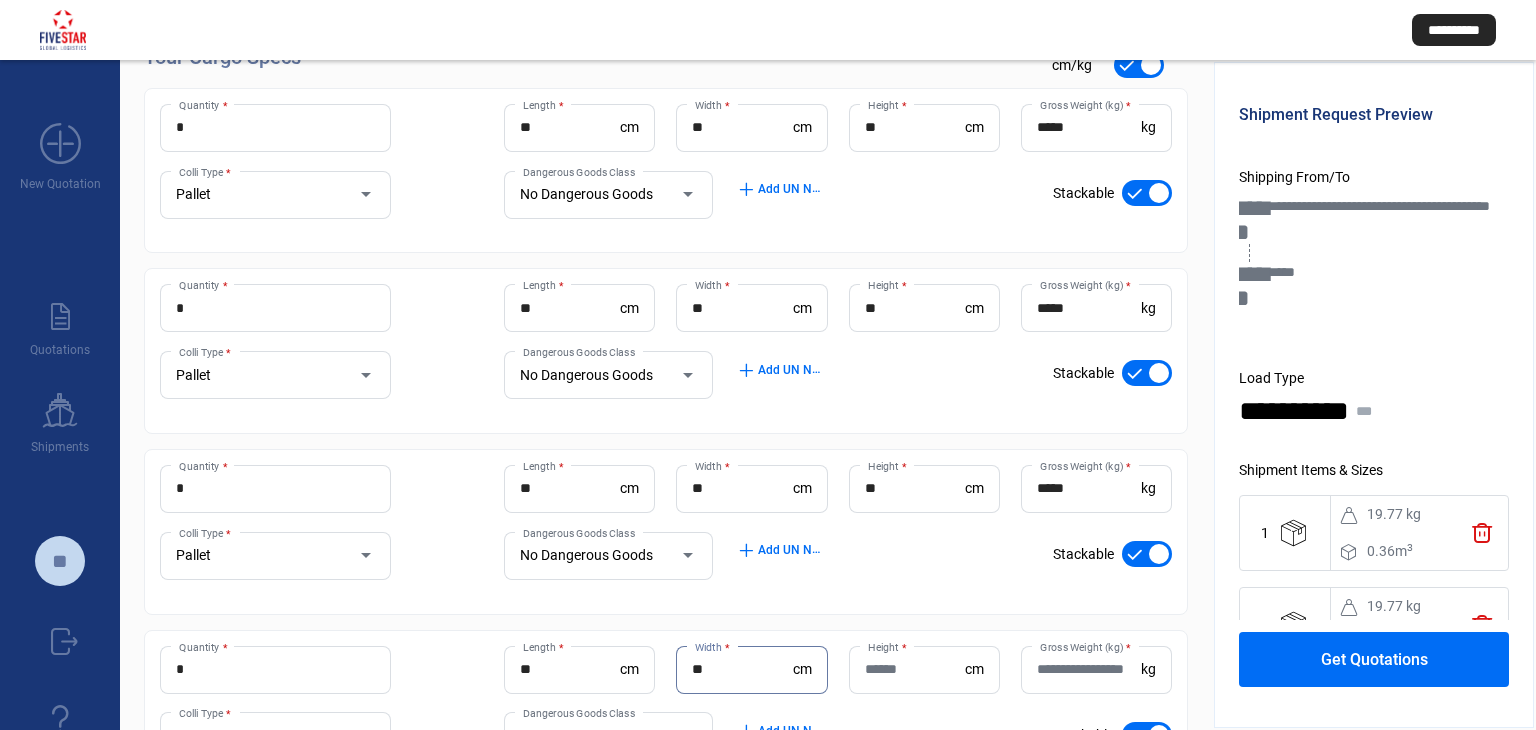type on "**" 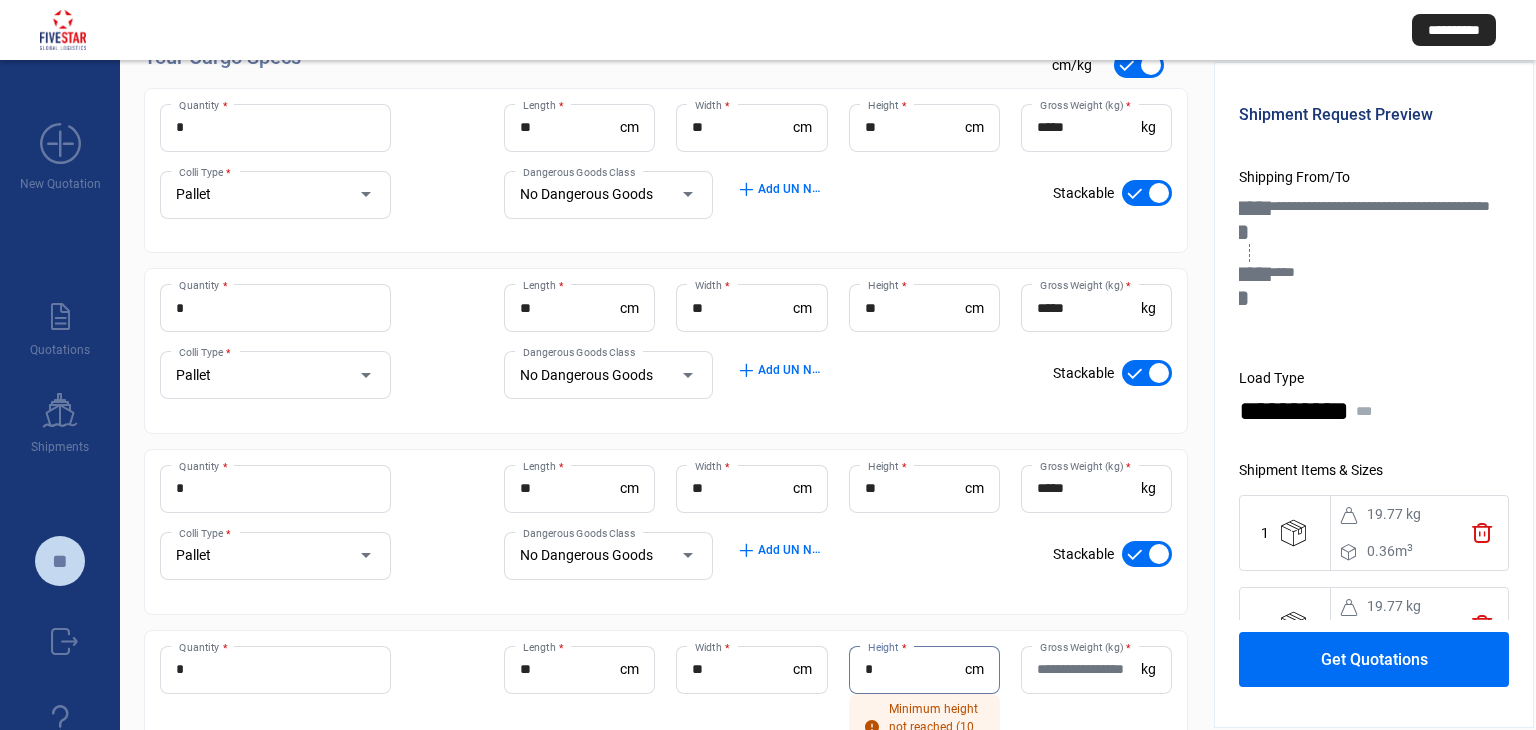 type on "*" 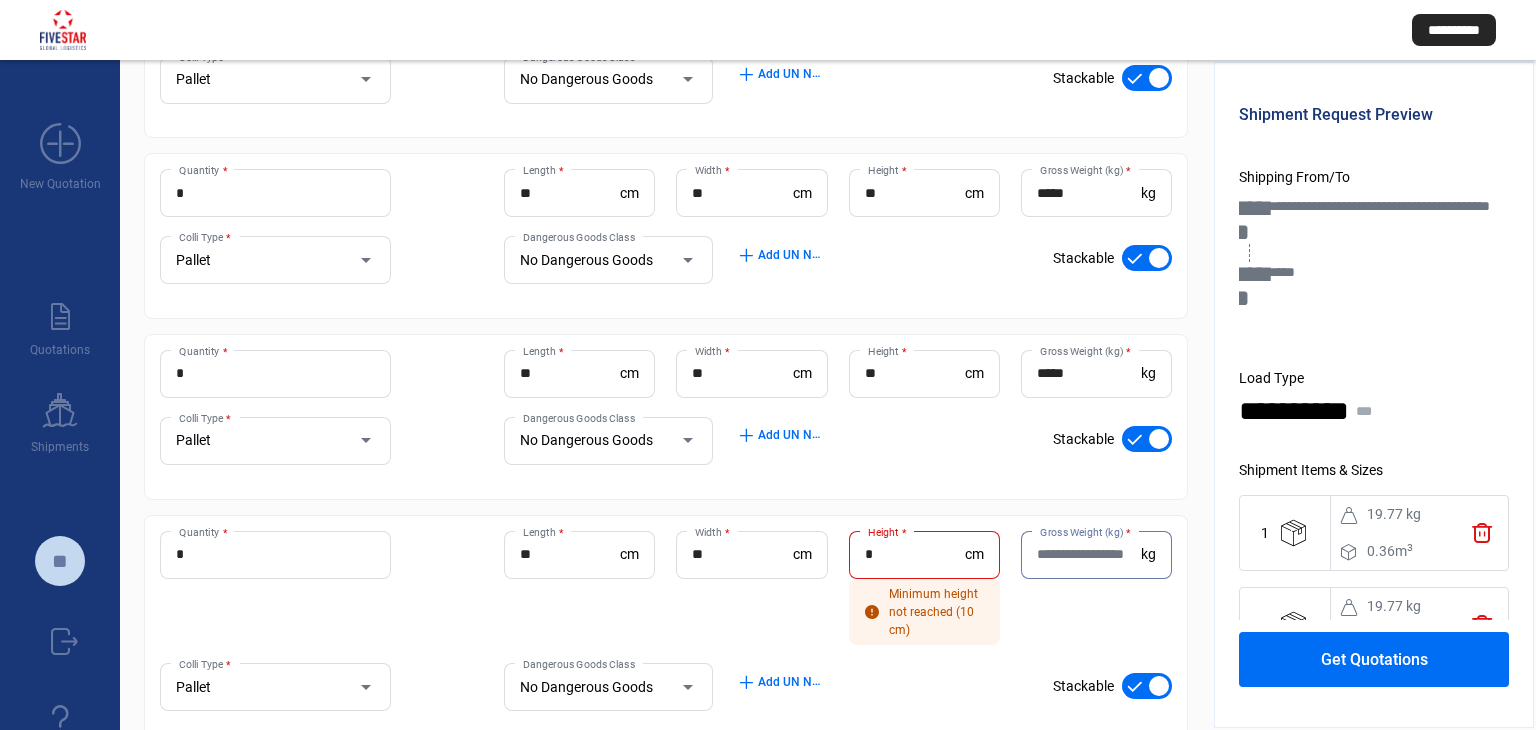 scroll, scrollTop: 520, scrollLeft: 0, axis: vertical 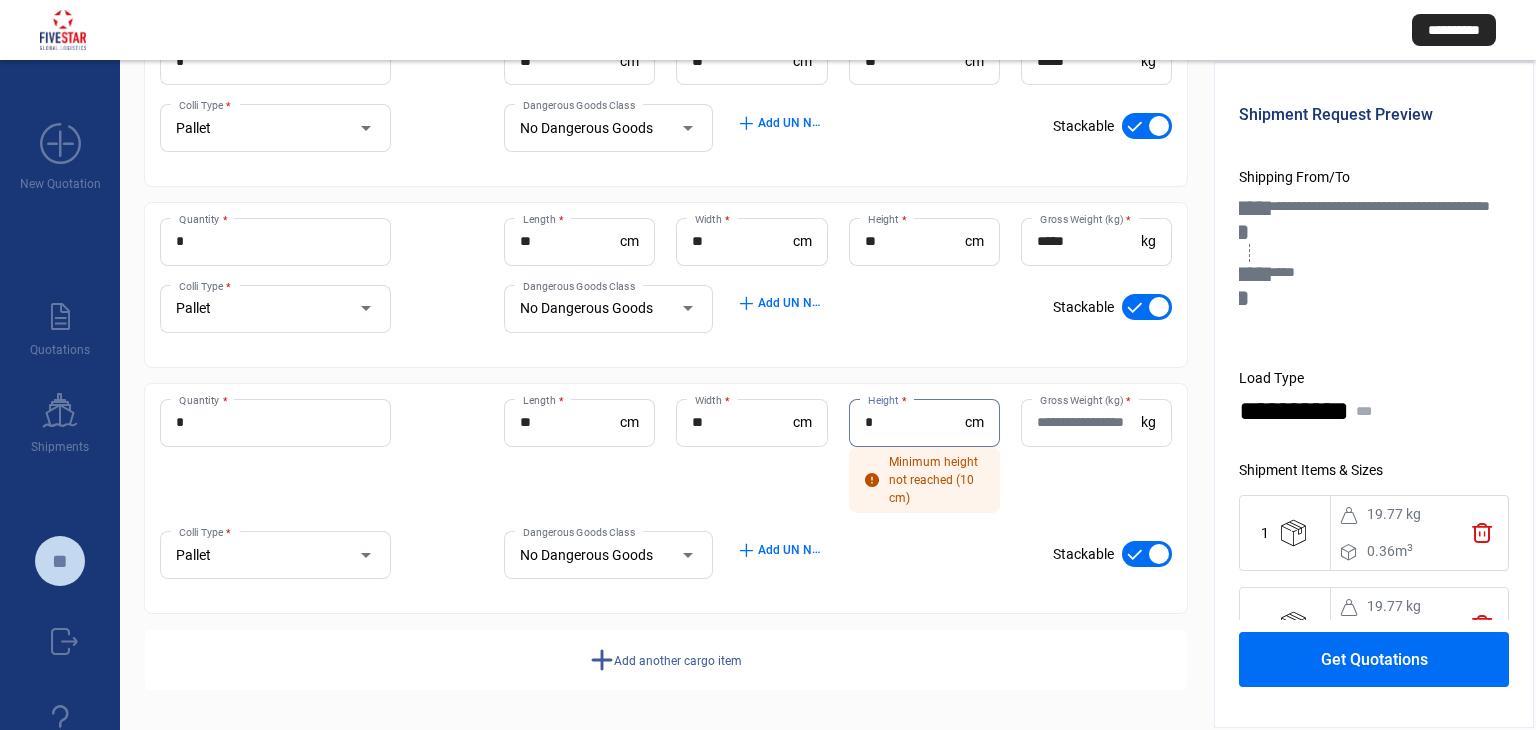 drag, startPoint x: 907, startPoint y: 425, endPoint x: 856, endPoint y: 399, distance: 57.245087 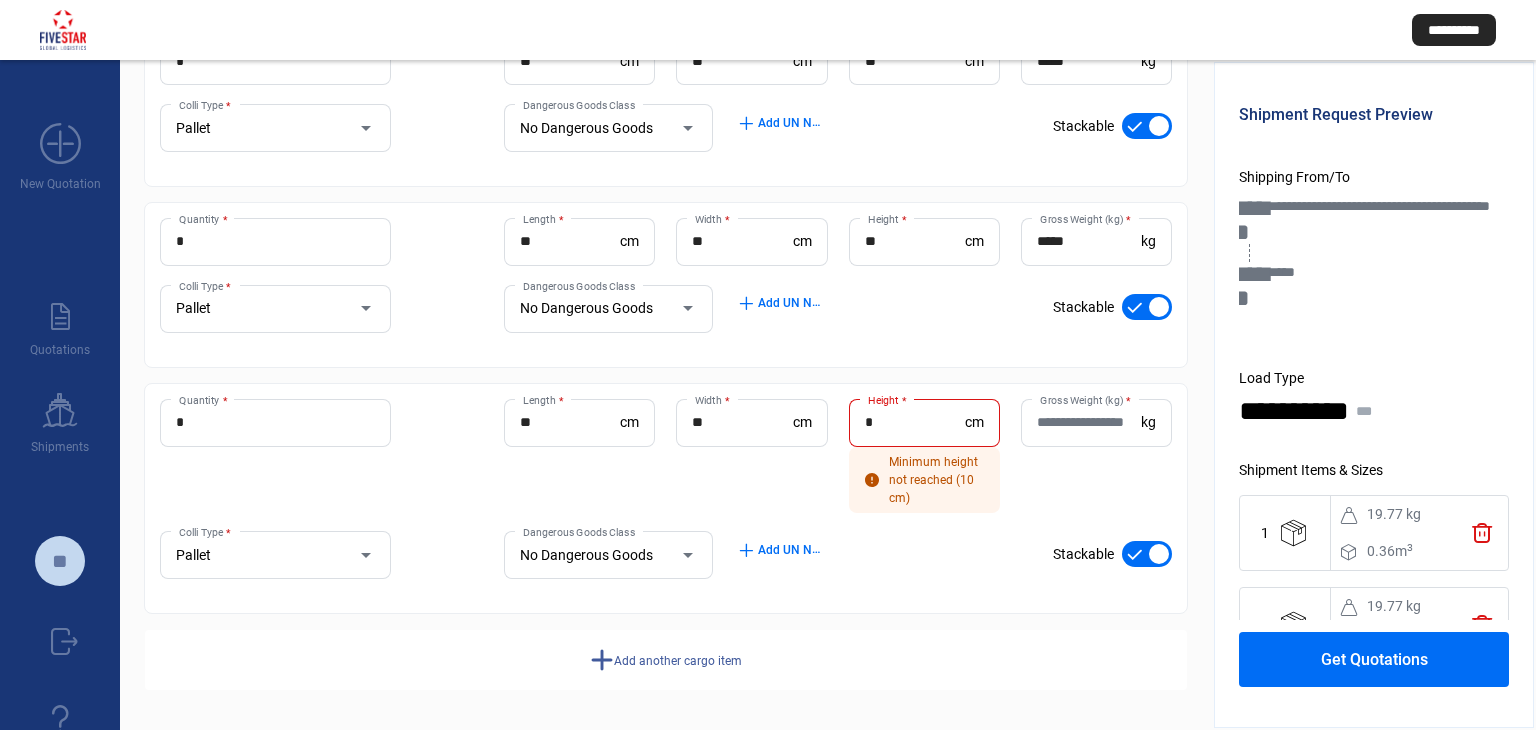 click on "*  Quantity * ** Length  * cm ** Width  * cm * Height  * cm  Minimum height not reached (10 cm)  Gross Weight (kg)  * kg Pallet Colli Type * No Dangerous Goods Dangerous Goods Class add  Add UN Numbers check_mark    Stackable" 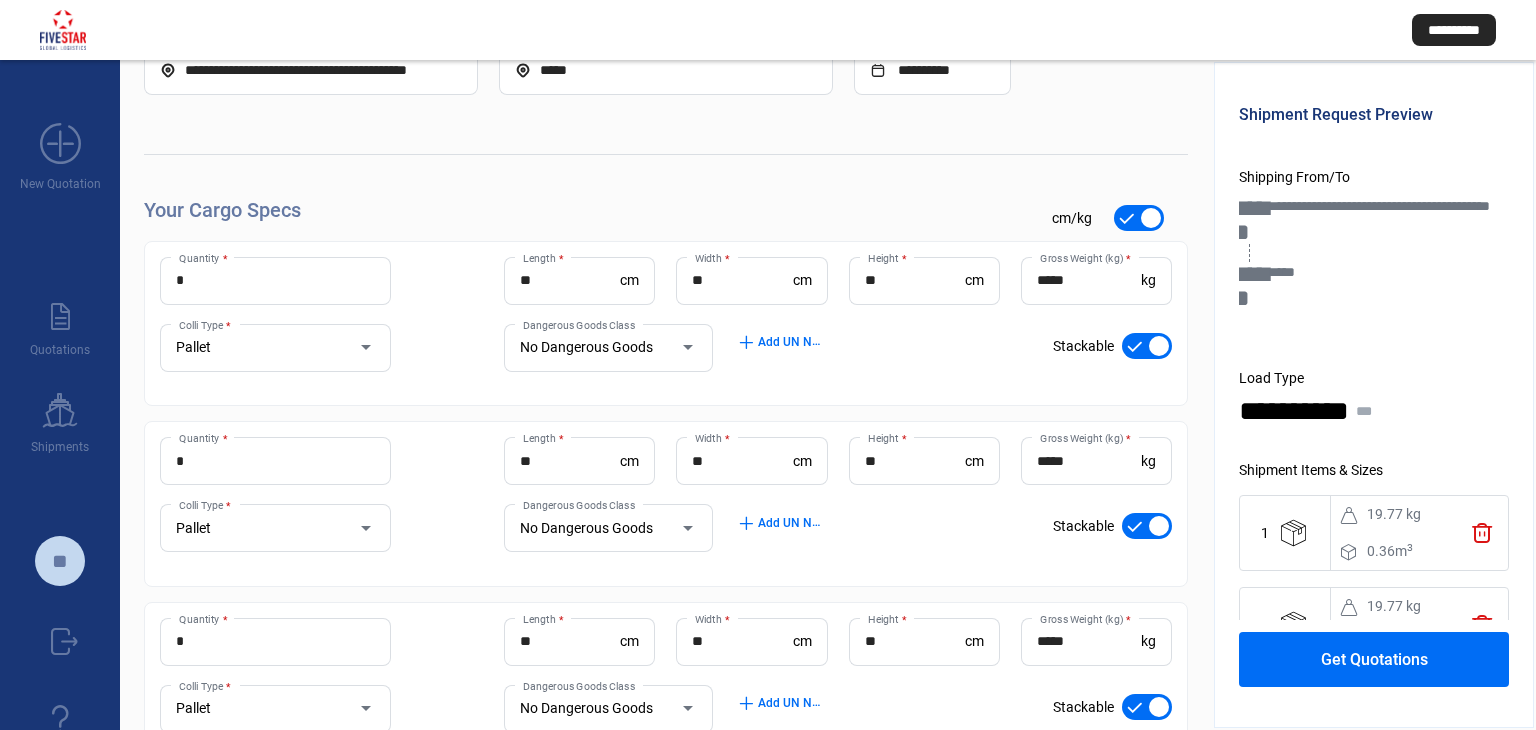 scroll, scrollTop: 520, scrollLeft: 0, axis: vertical 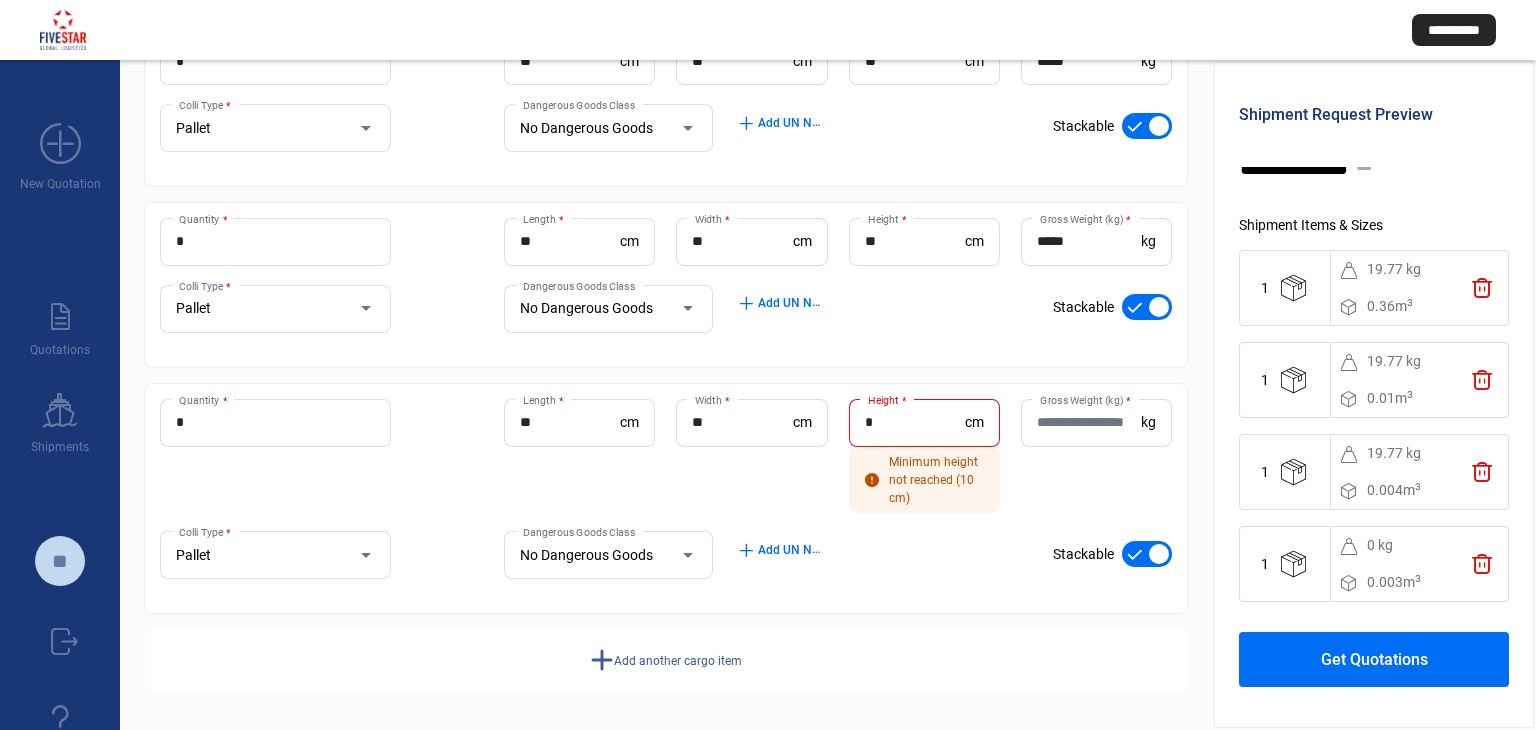 click on "trash" 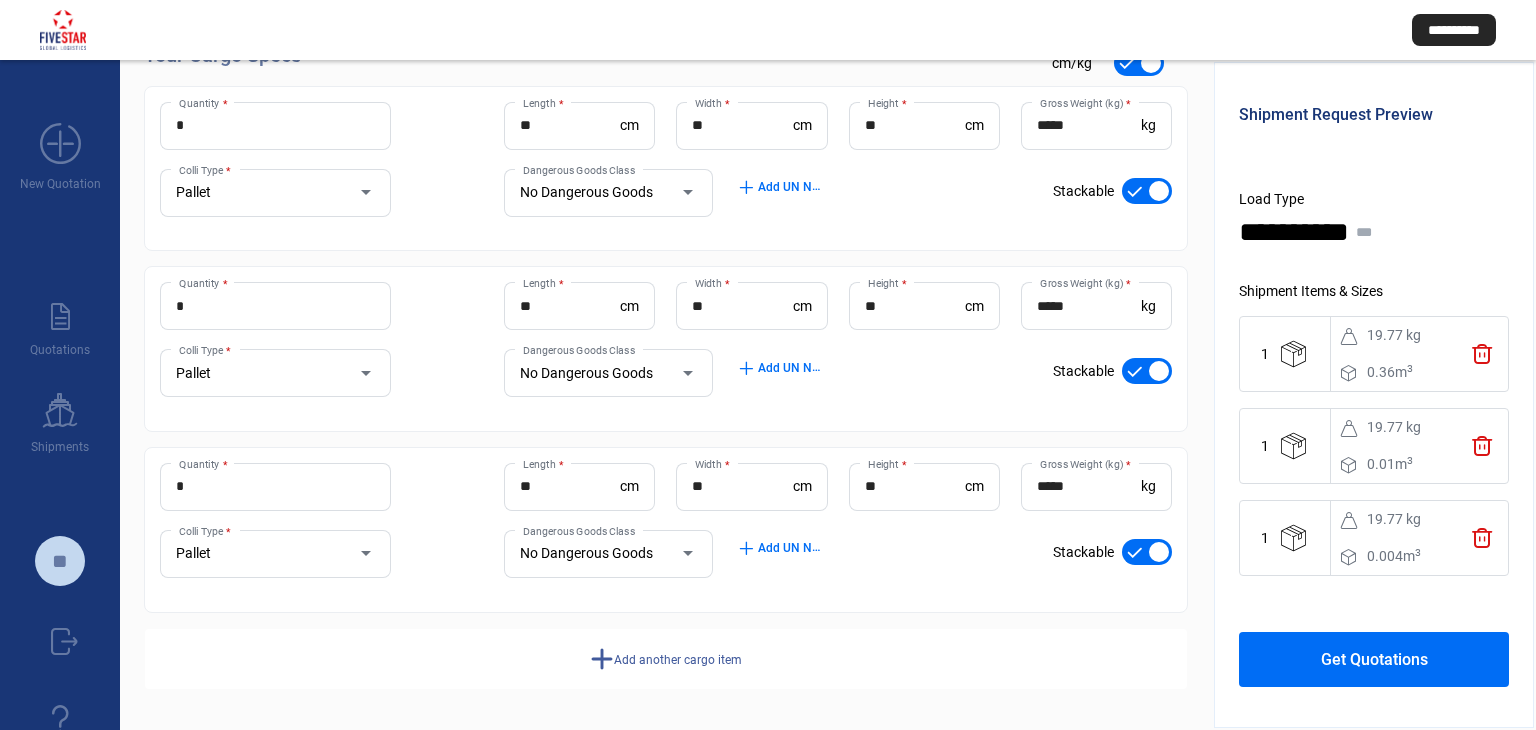 scroll, scrollTop: 273, scrollLeft: 0, axis: vertical 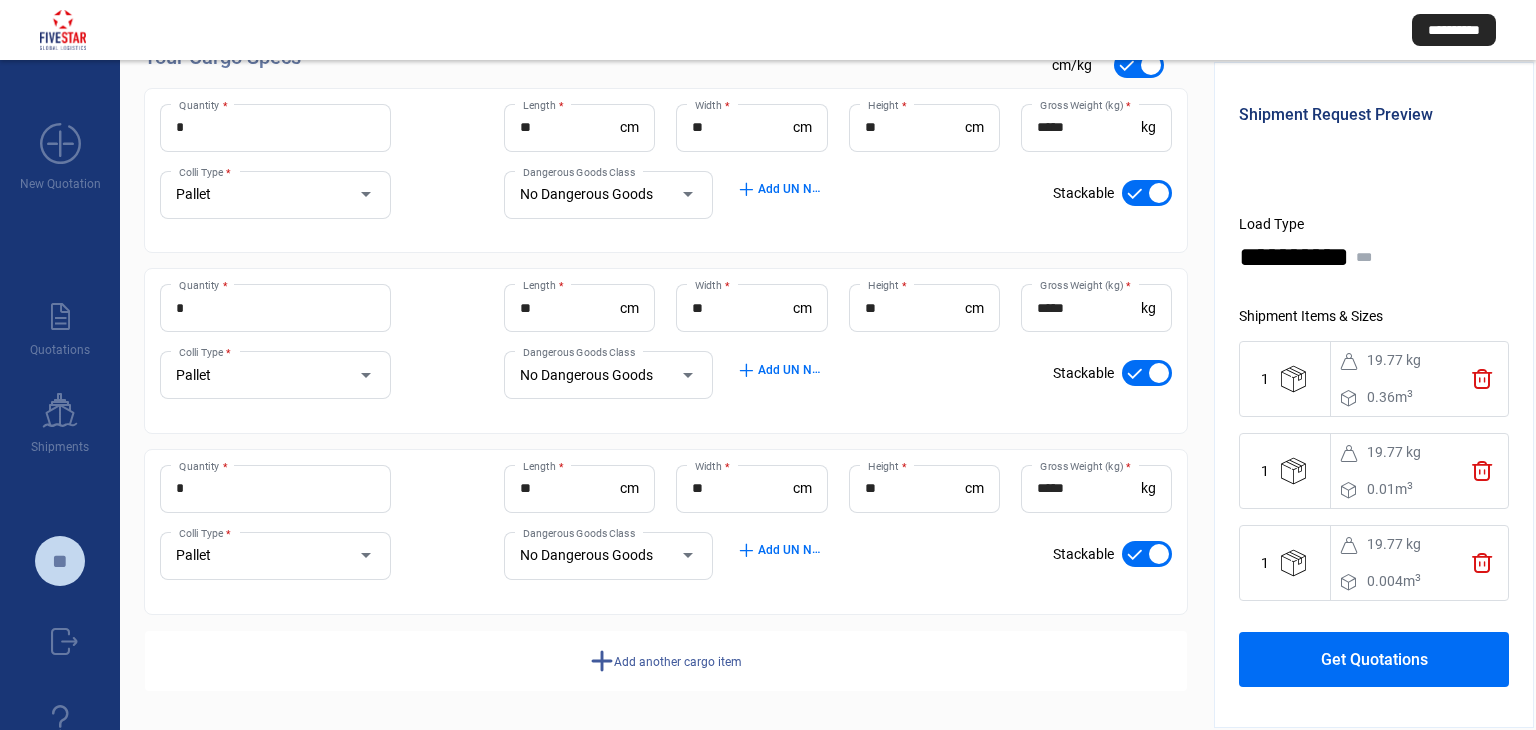 click on "trash" 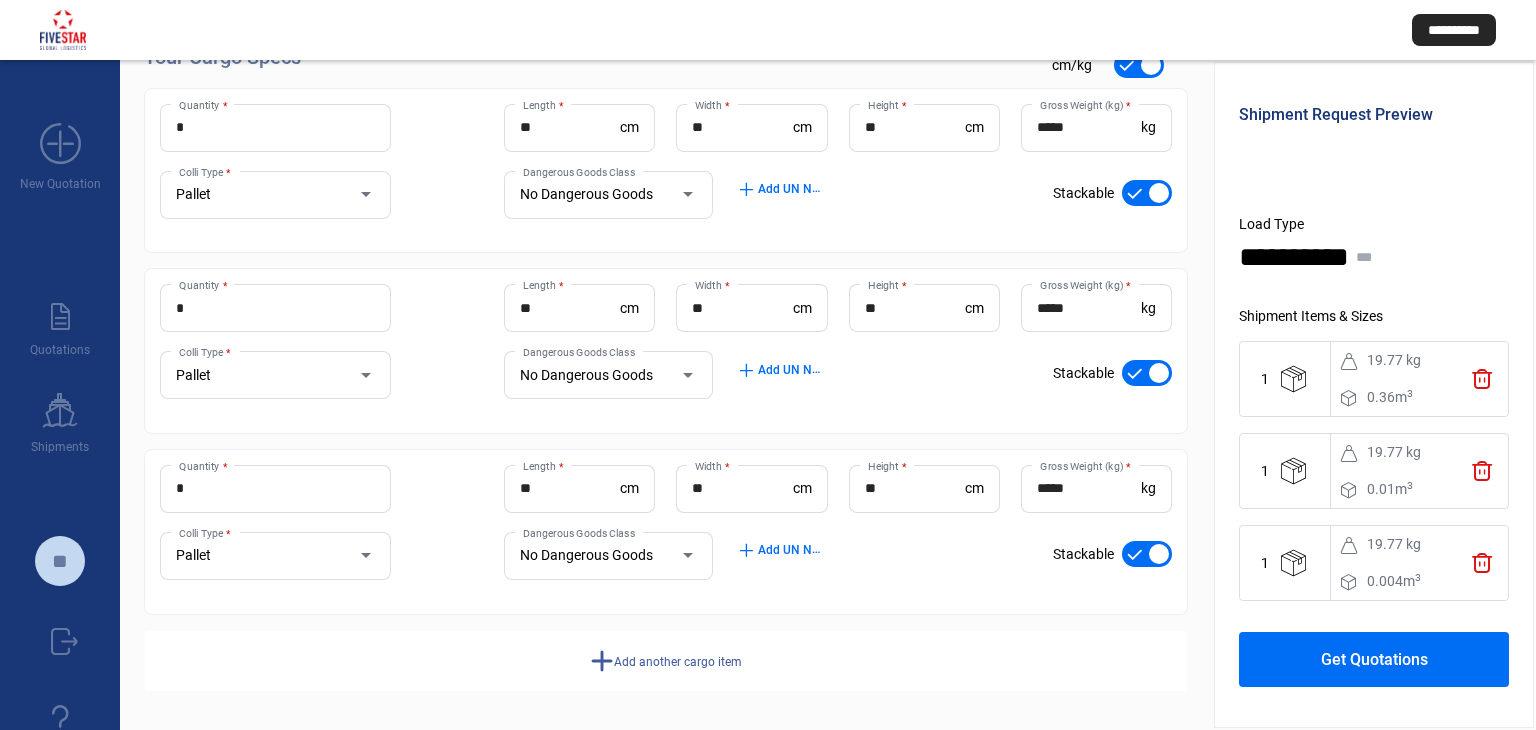 scroll, scrollTop: 62, scrollLeft: 0, axis: vertical 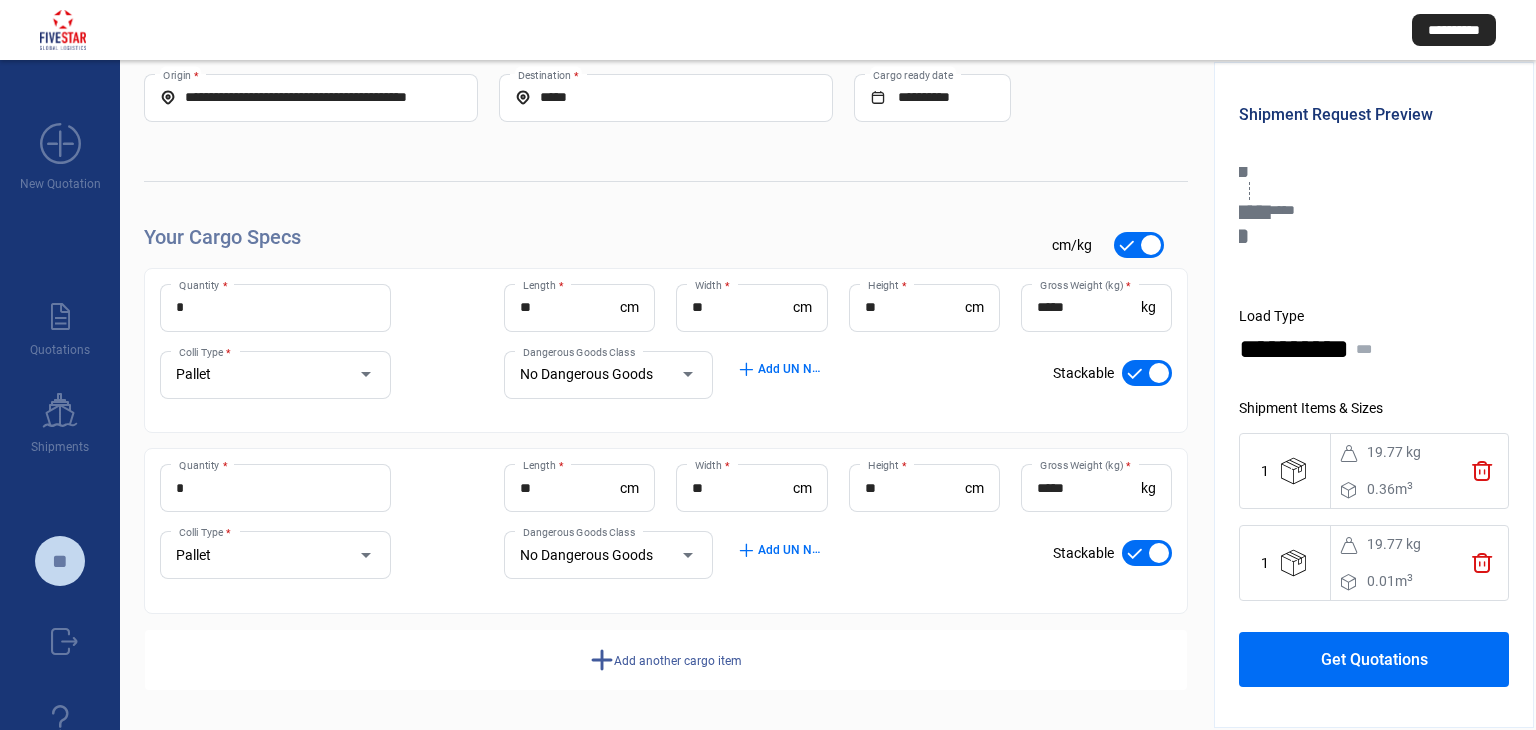 click on "trash" 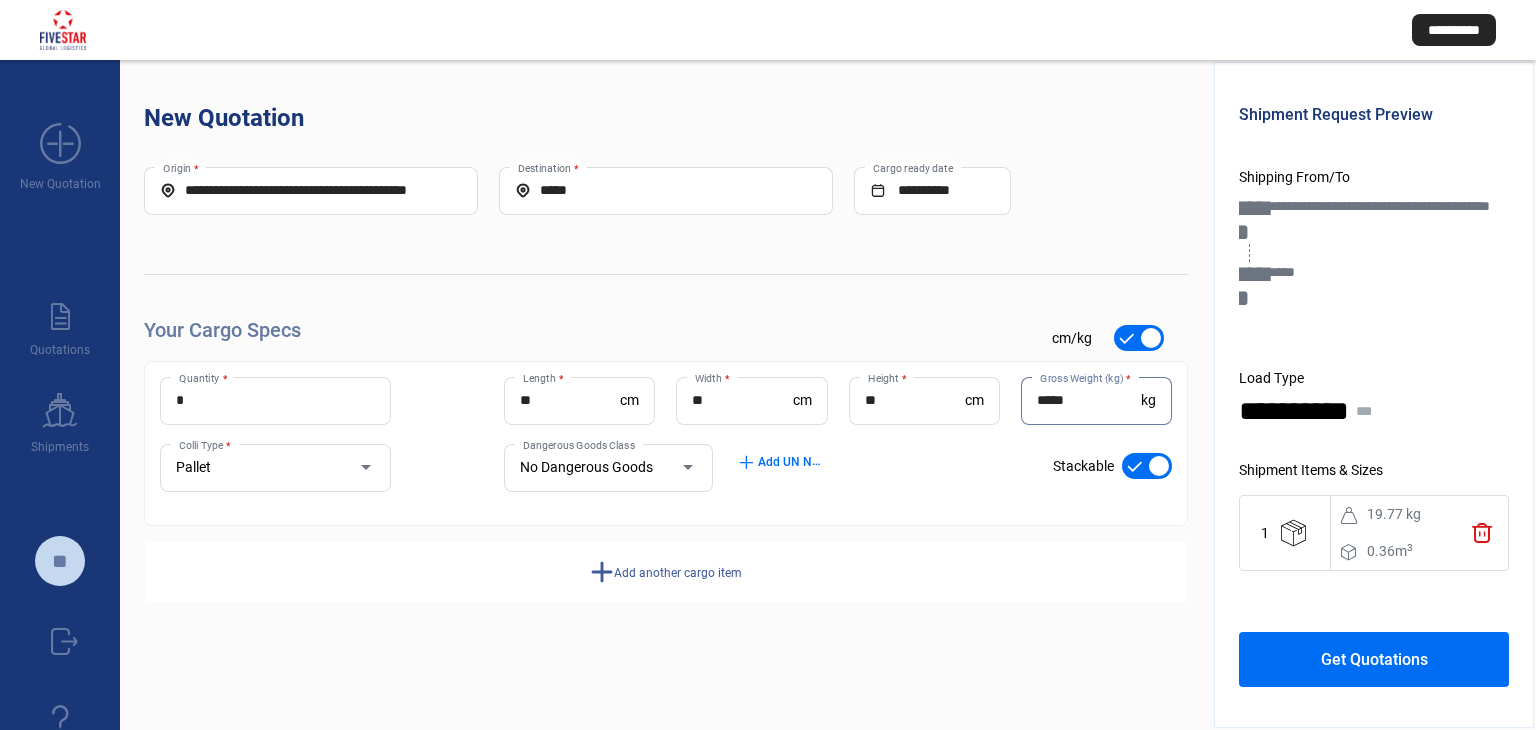 drag, startPoint x: 1104, startPoint y: 397, endPoint x: 971, endPoint y: 390, distance: 133.18408 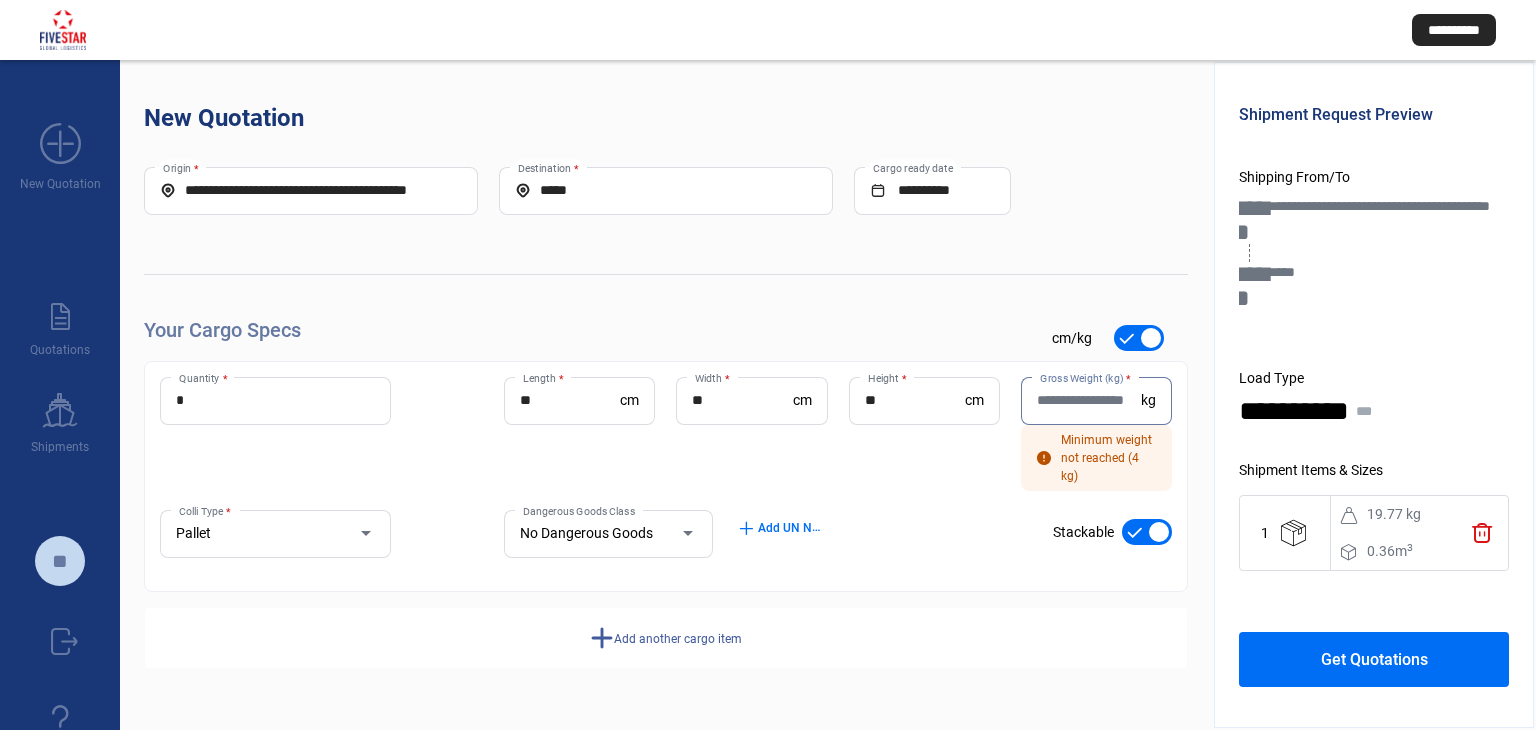 type 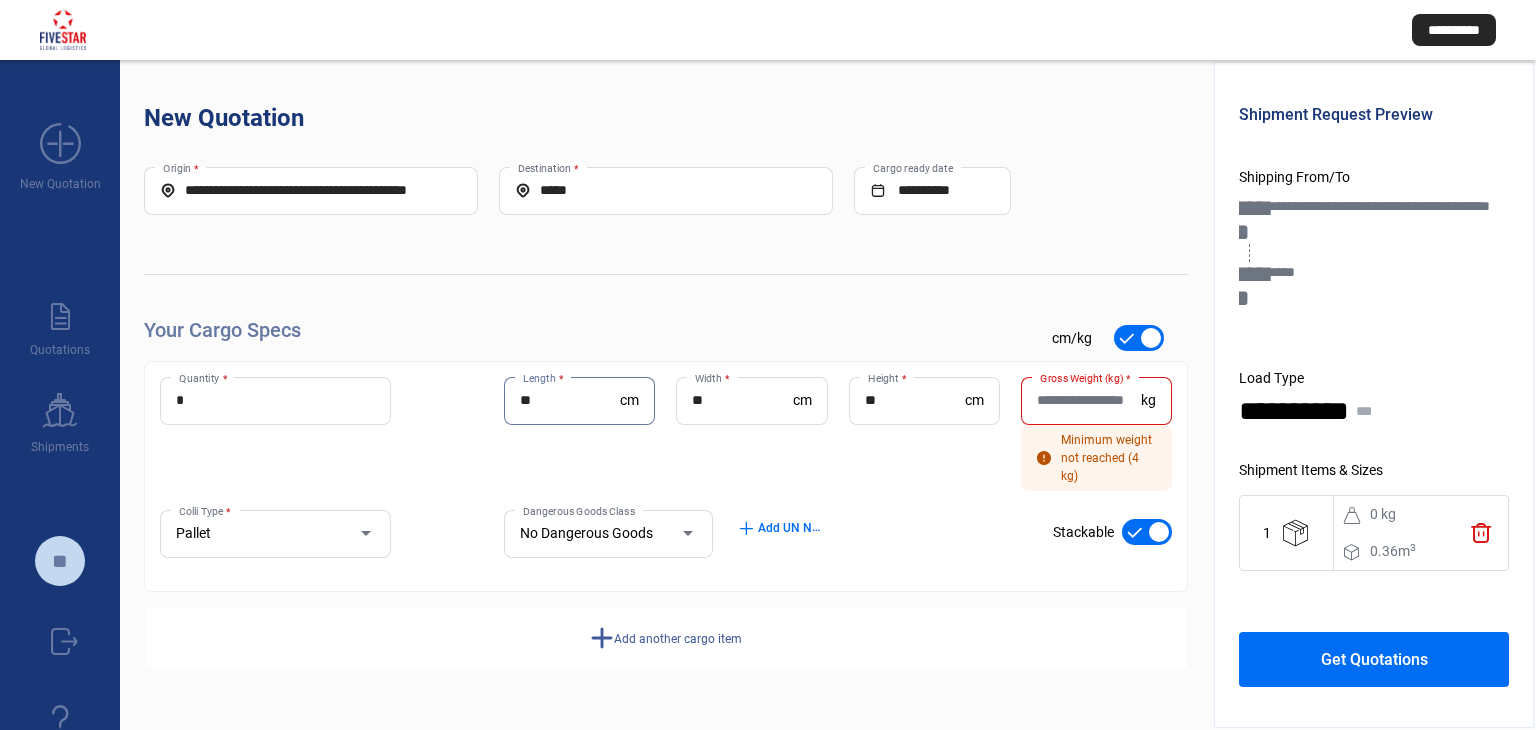 click on "**" at bounding box center [570, 400] 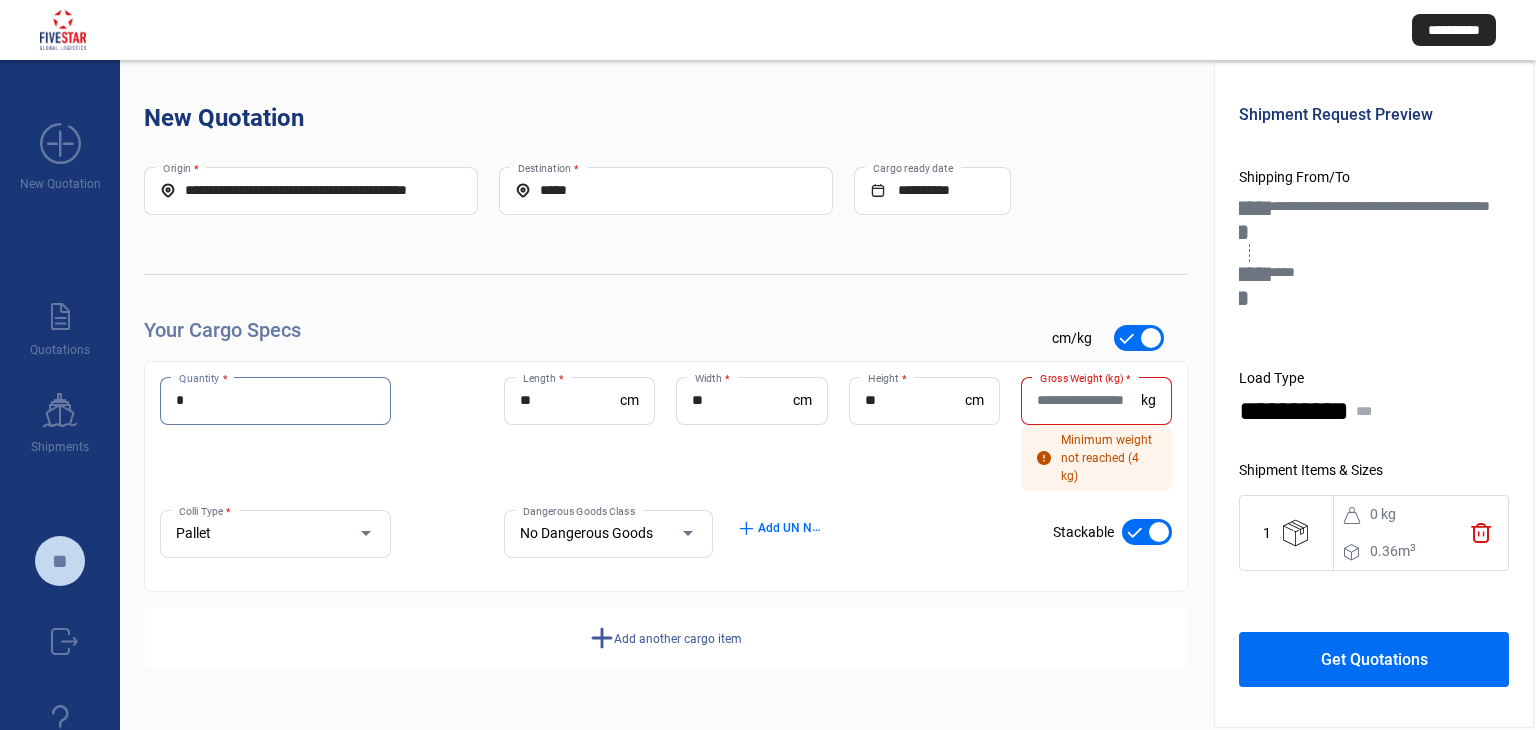 drag, startPoint x: 324, startPoint y: 392, endPoint x: 124, endPoint y: 385, distance: 200.12247 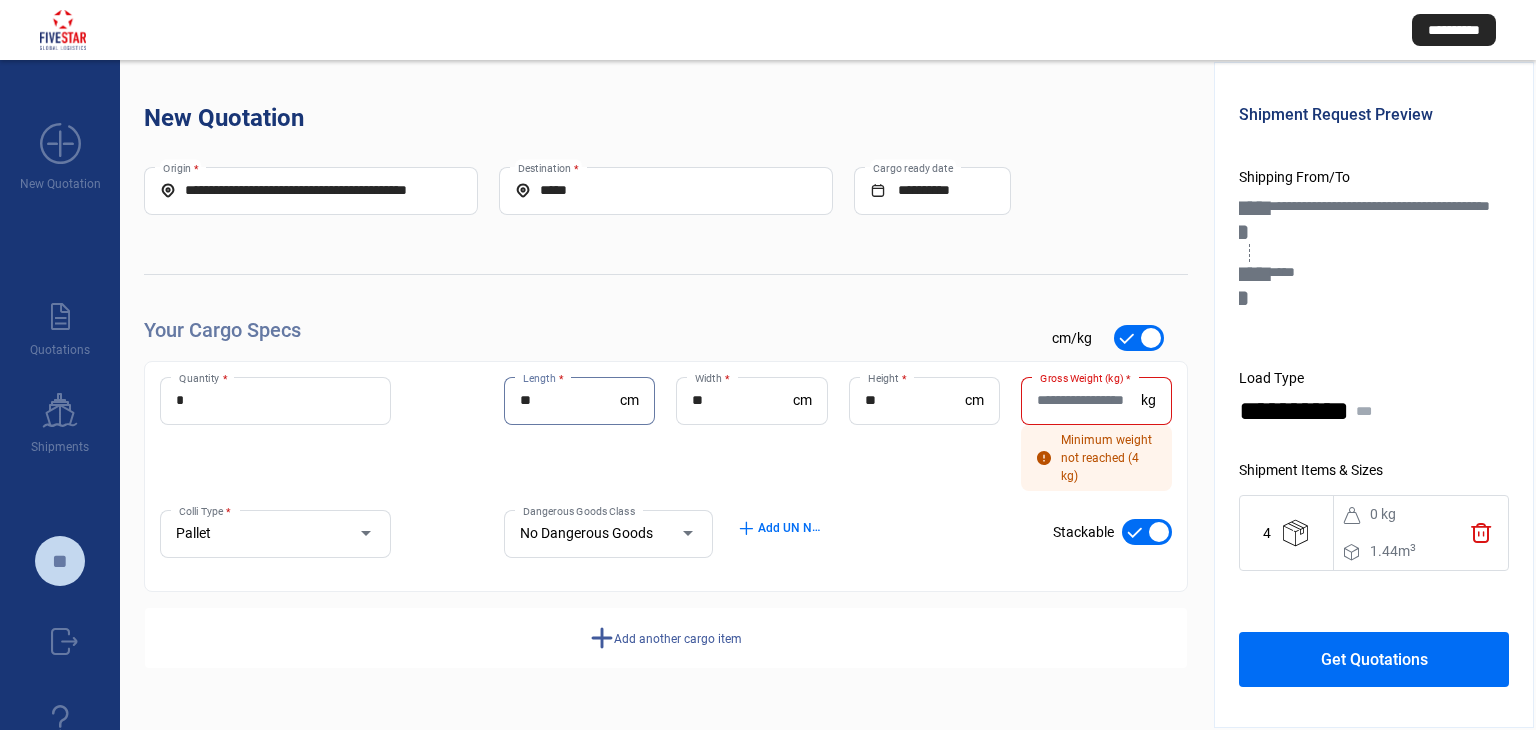 type on "*" 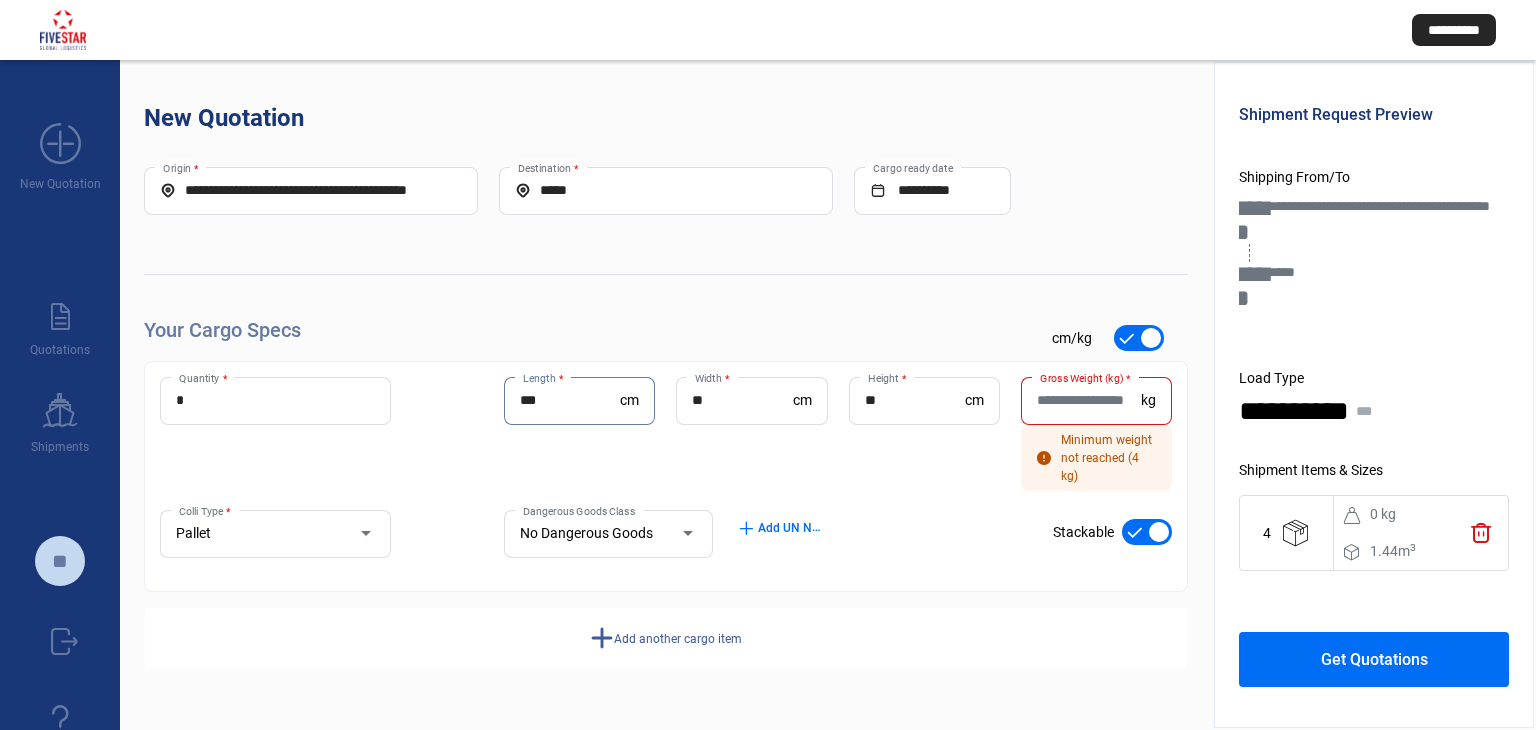 type on "***" 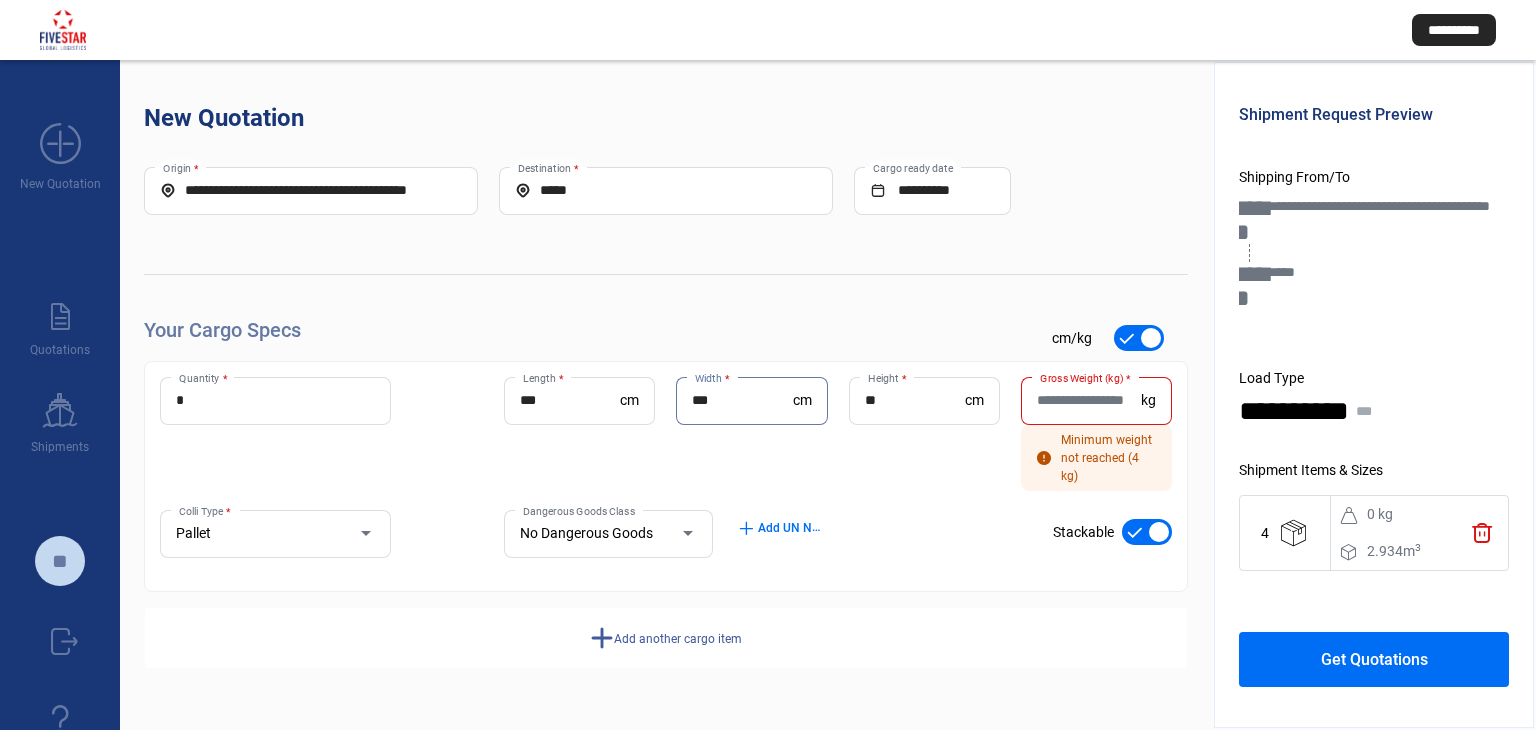 type on "***" 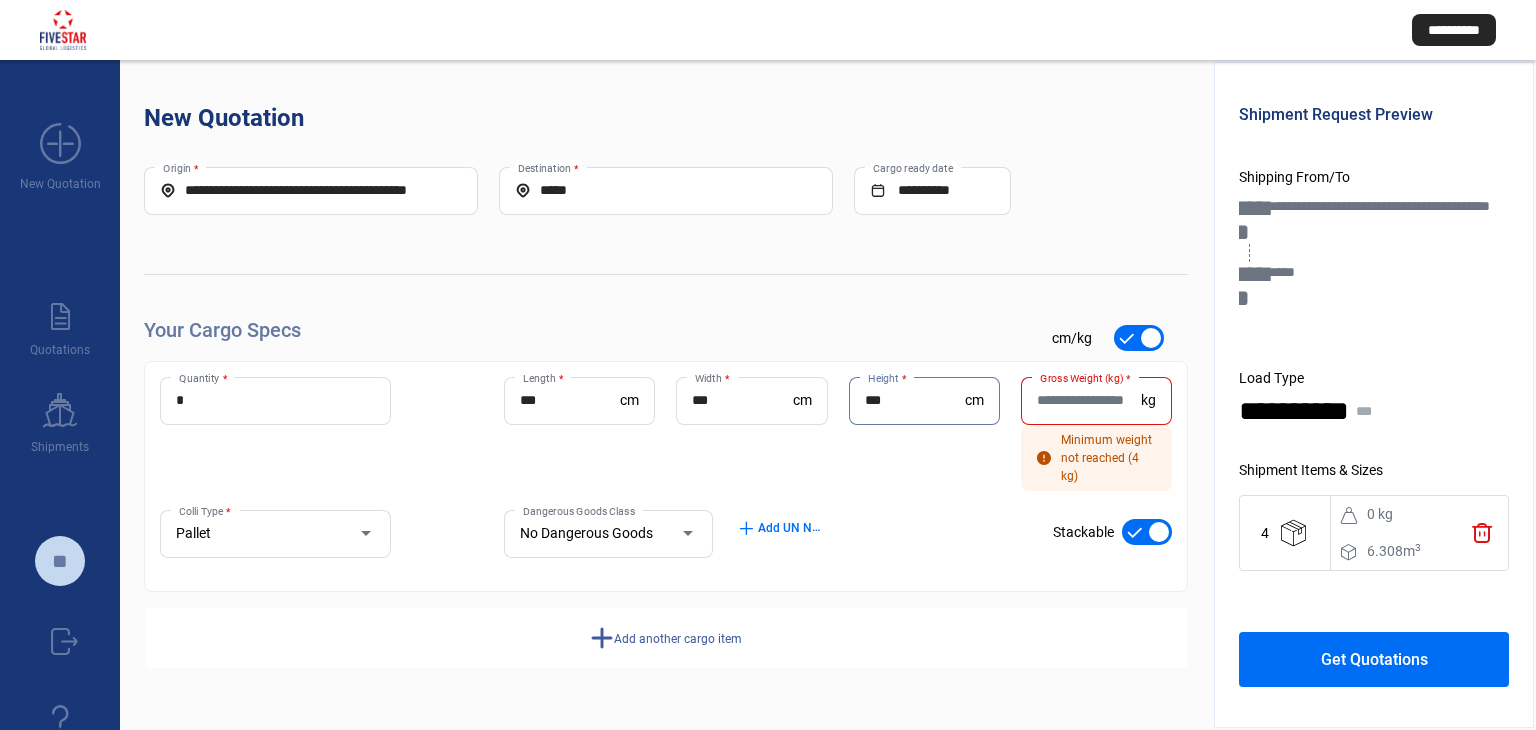 type on "***" 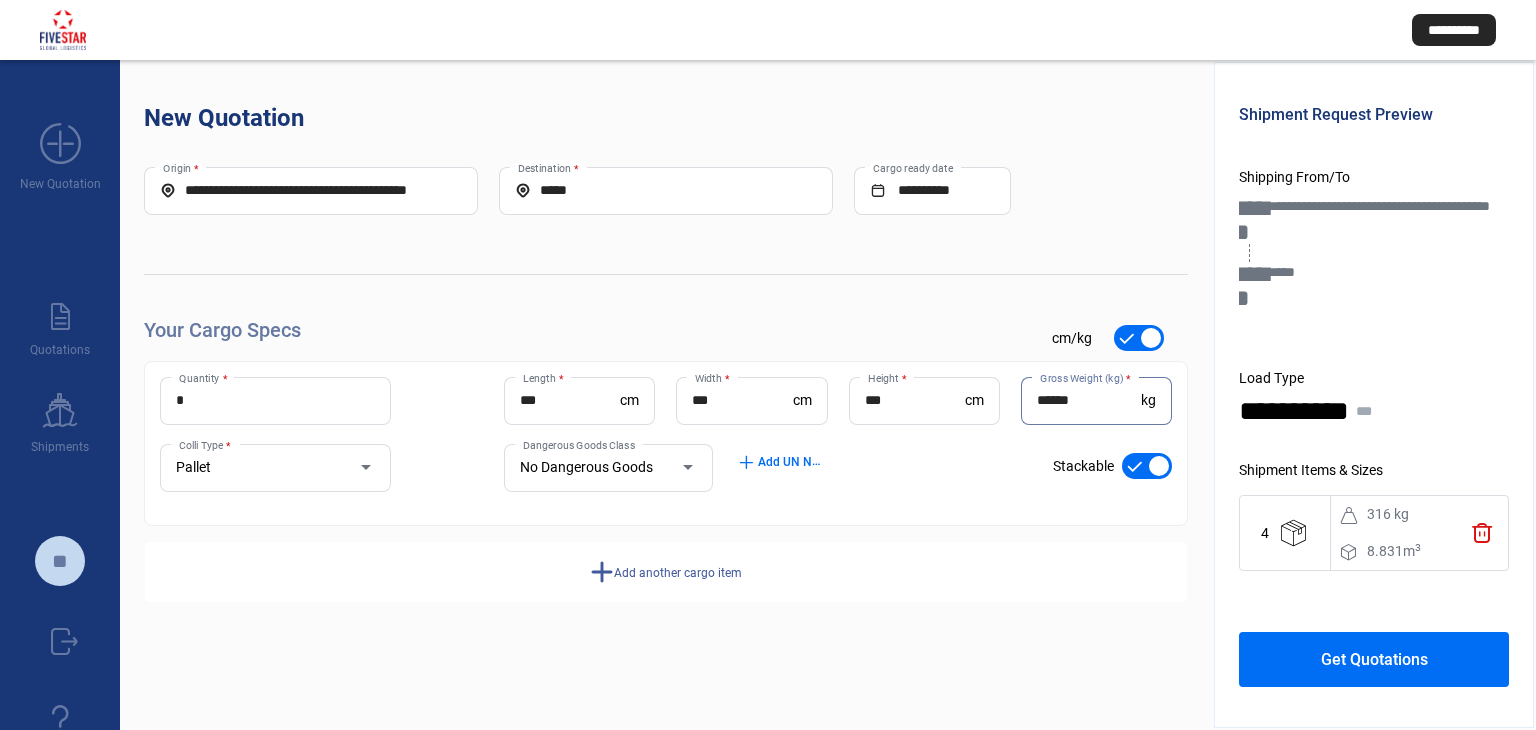type on "******" 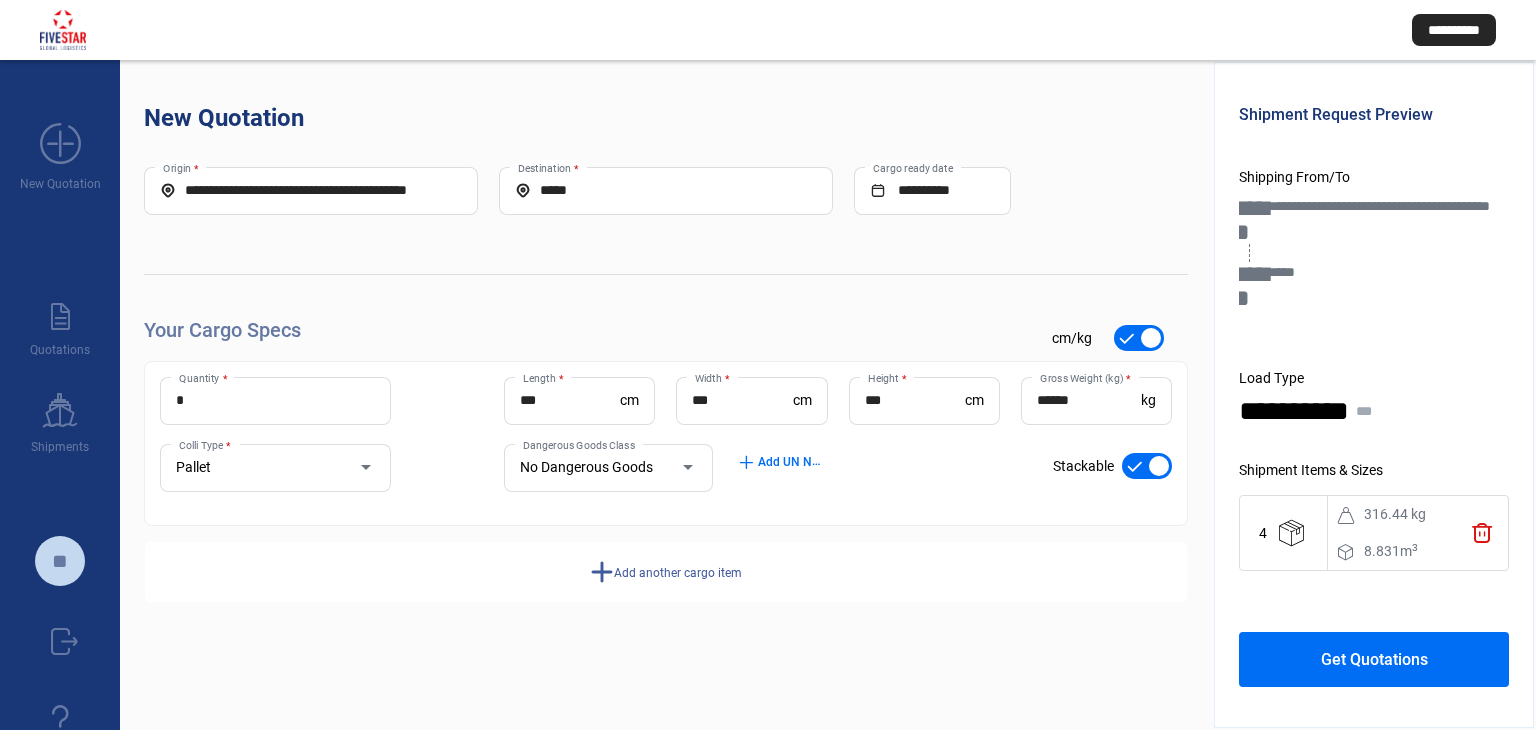 drag, startPoint x: 1319, startPoint y: 520, endPoint x: 1426, endPoint y: 407, distance: 155.62134 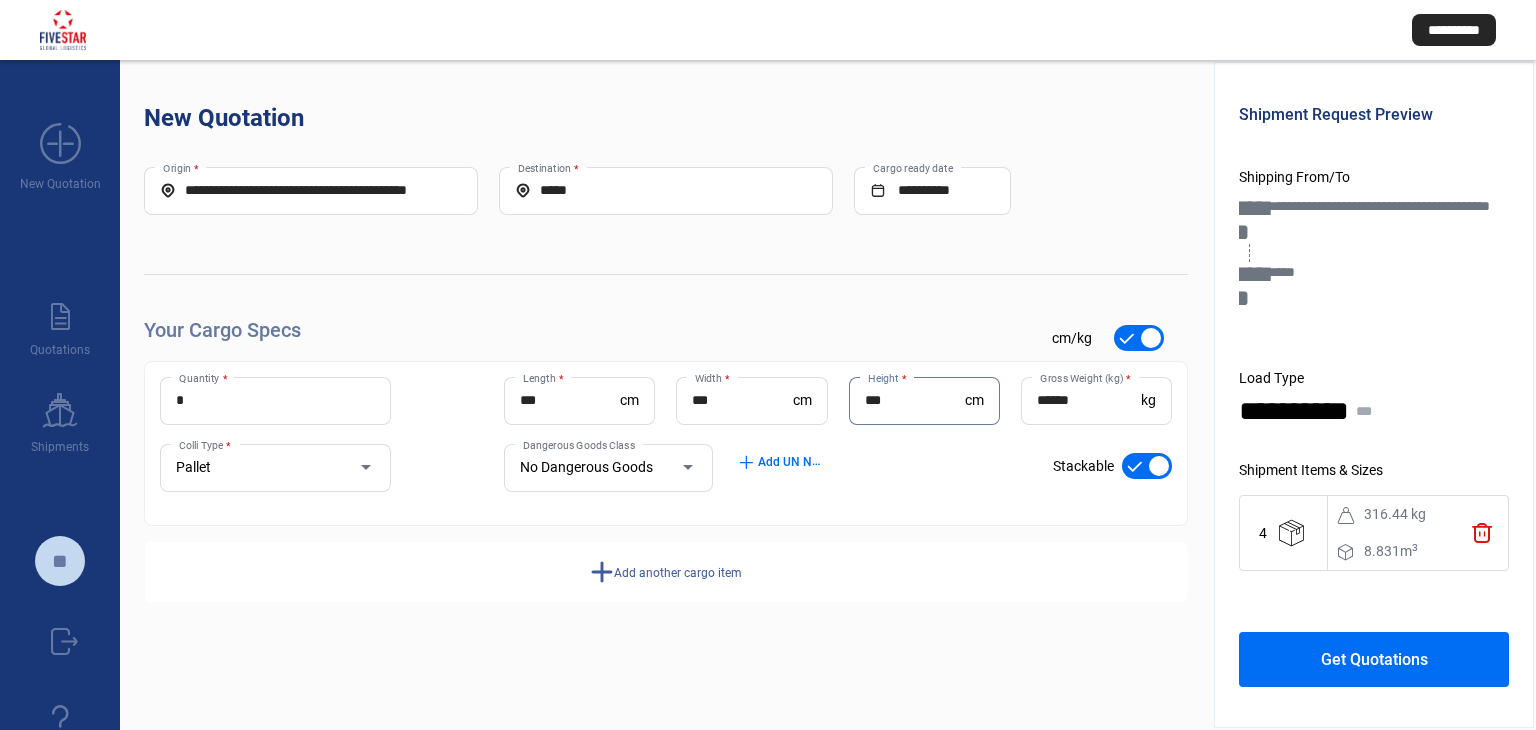 drag, startPoint x: 913, startPoint y: 393, endPoint x: 748, endPoint y: 394, distance: 165.00304 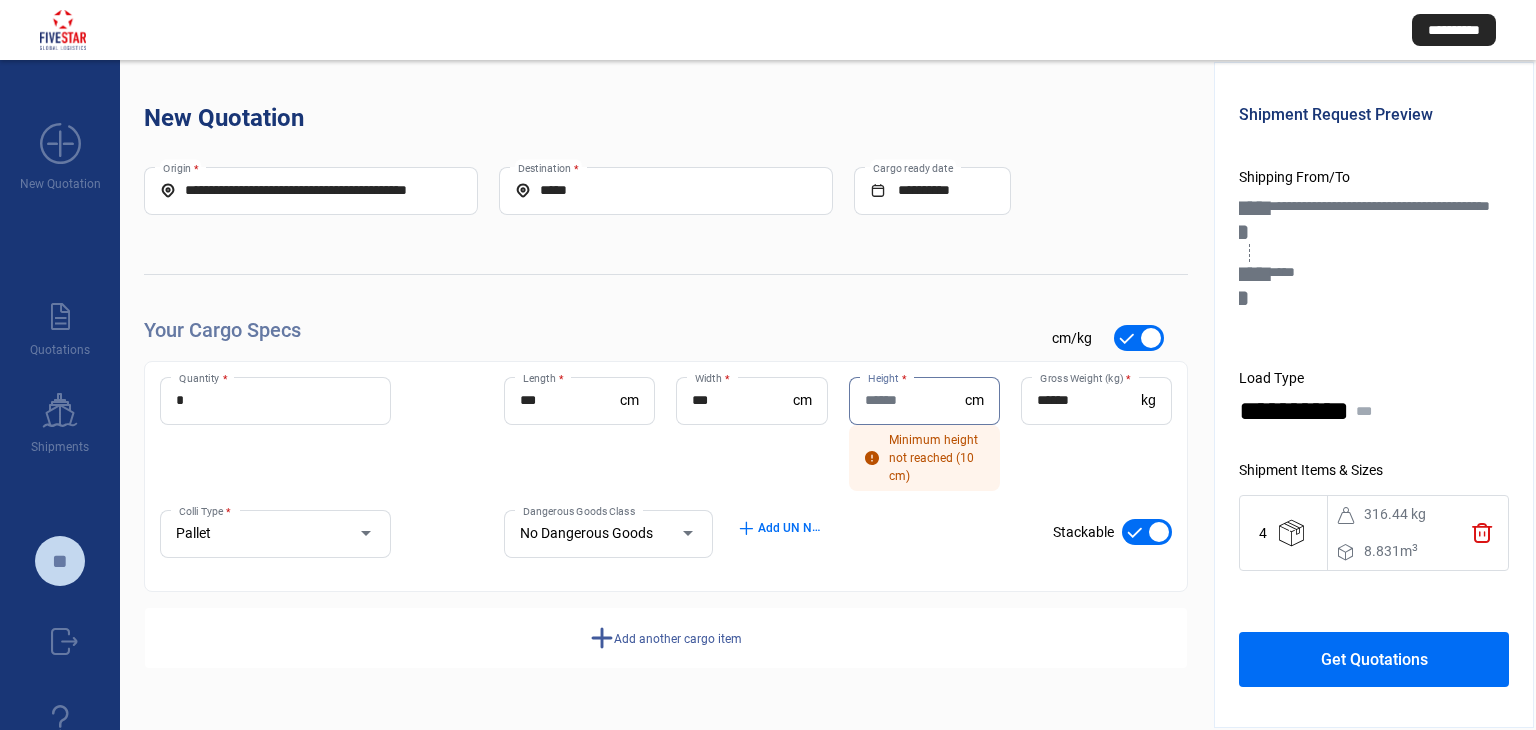 type 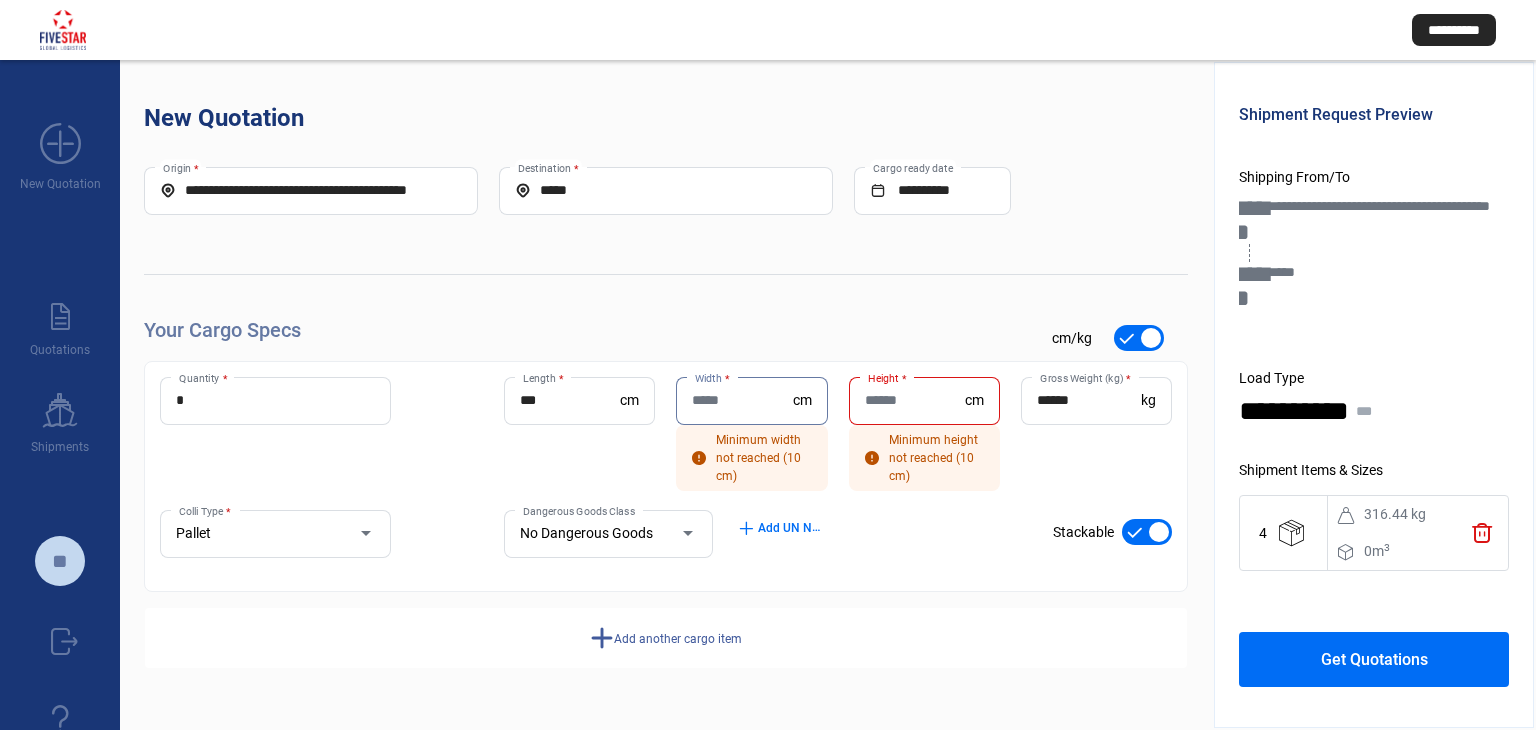 drag, startPoint x: 724, startPoint y: 395, endPoint x: 636, endPoint y: 397, distance: 88.02273 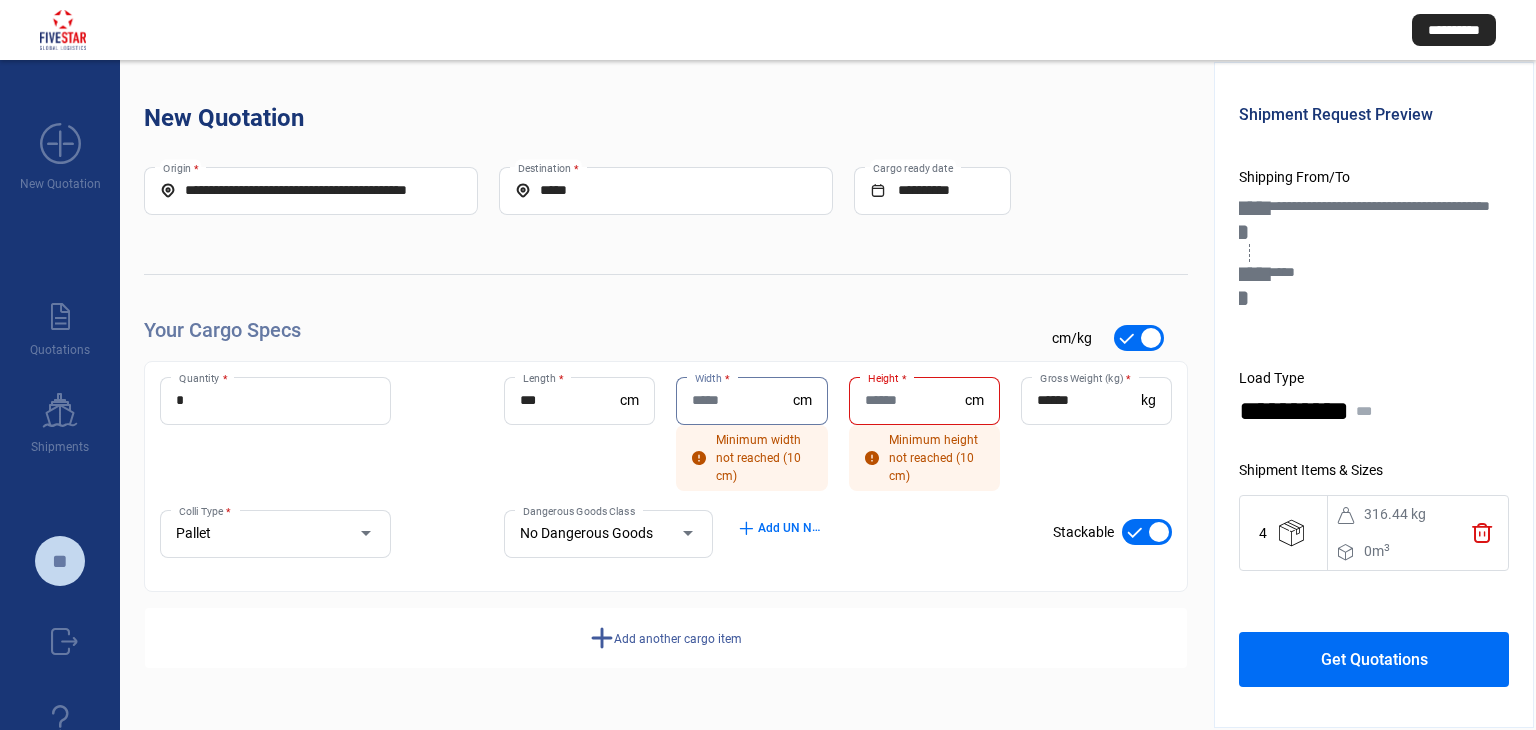 type 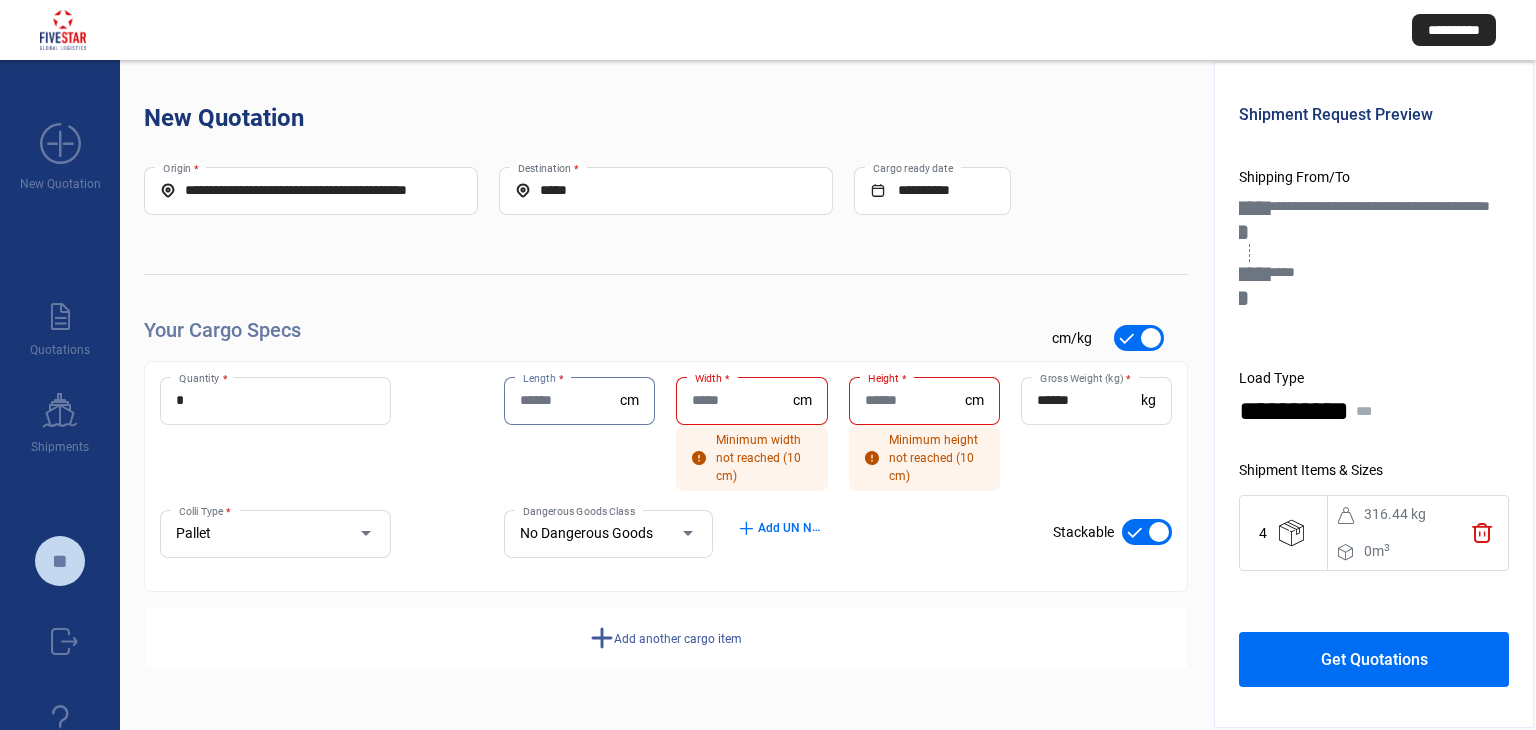 drag, startPoint x: 614, startPoint y: 400, endPoint x: 480, endPoint y: 401, distance: 134.00374 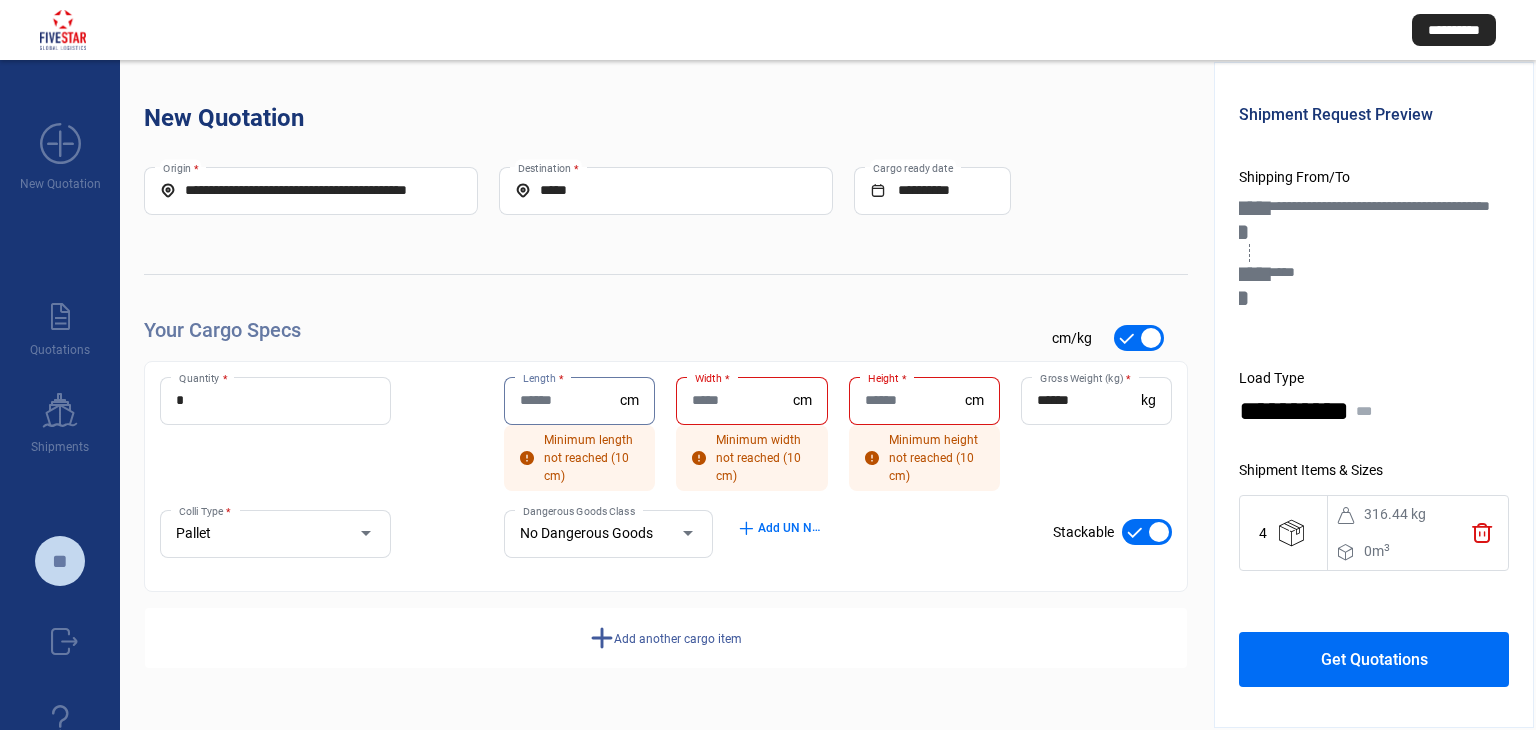 type 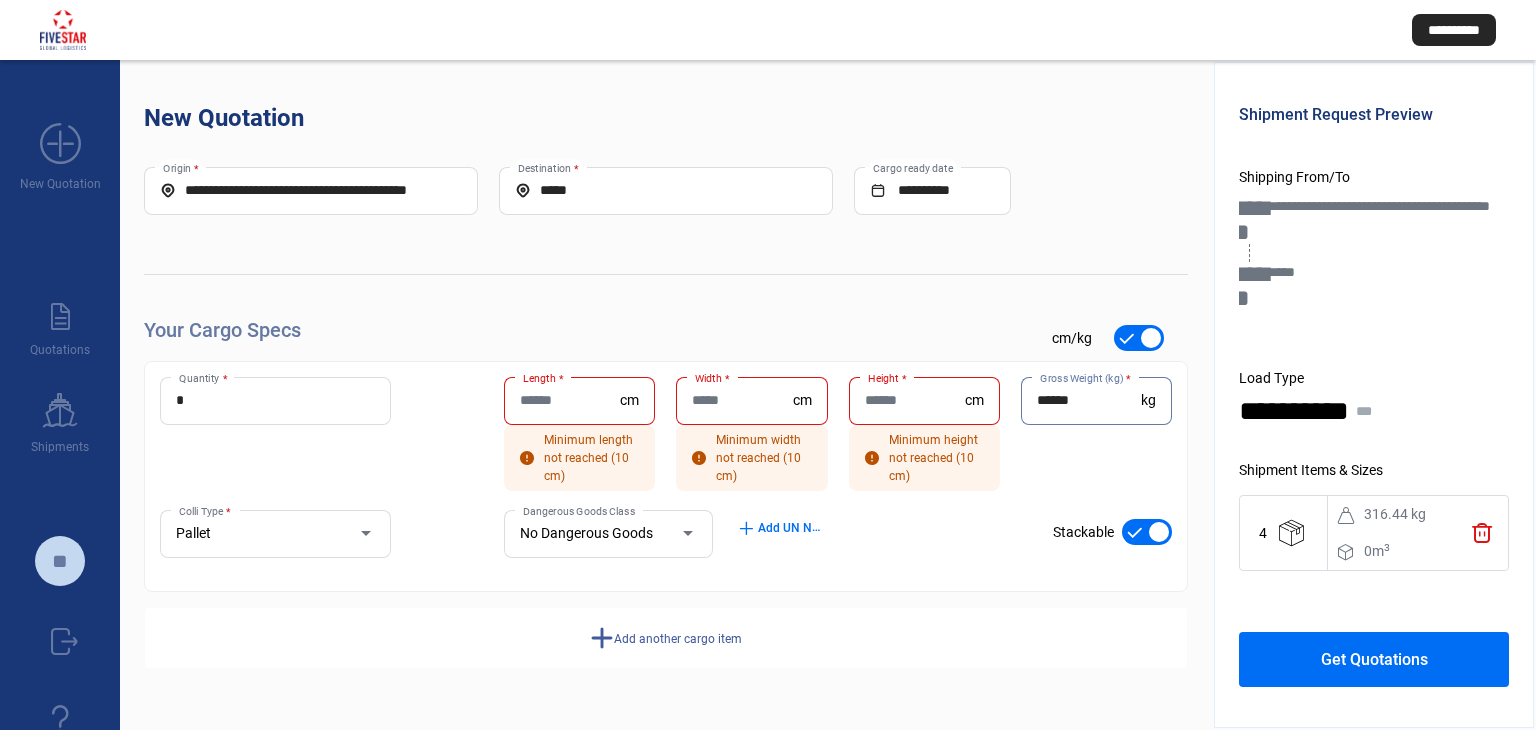 drag, startPoint x: 1112, startPoint y: 397, endPoint x: 901, endPoint y: 405, distance: 211.15161 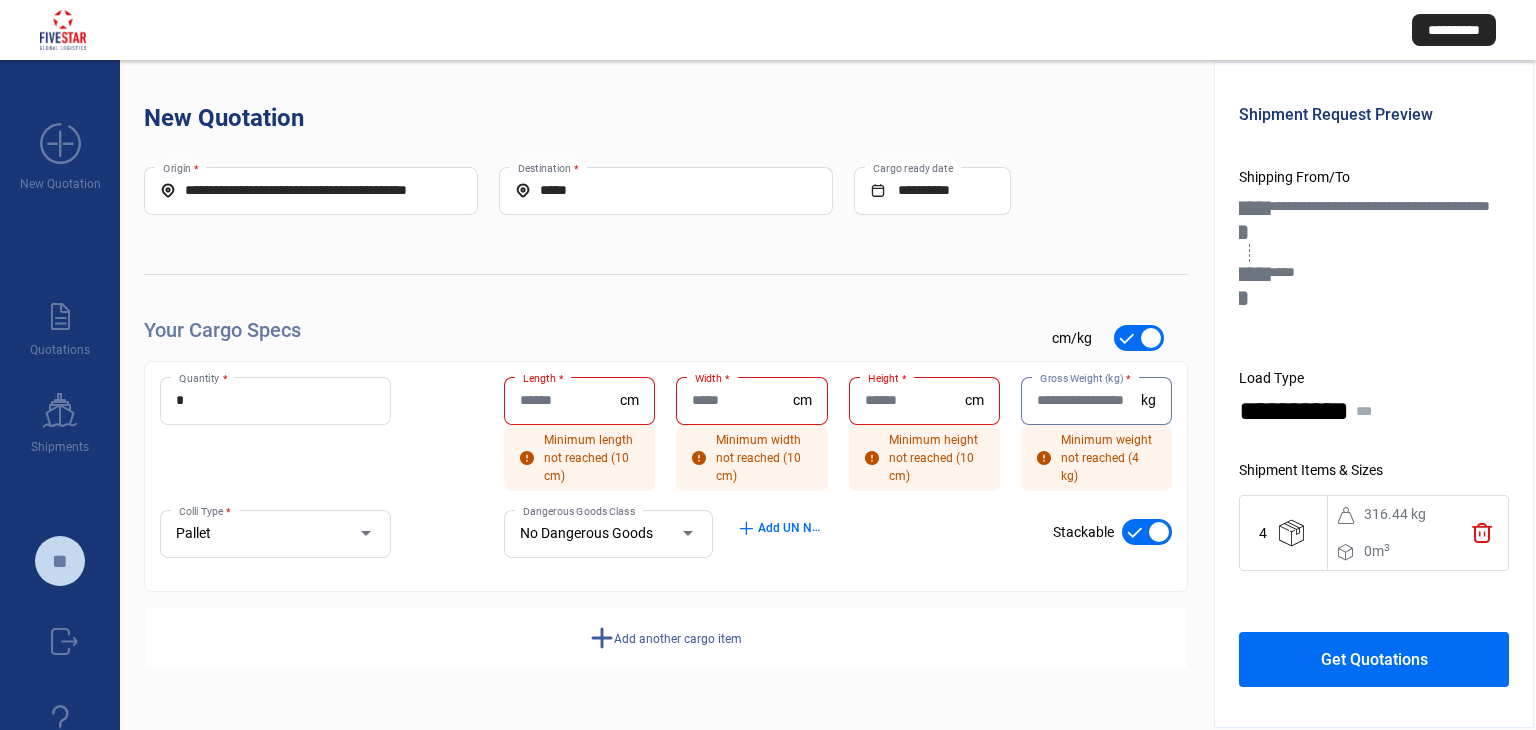 type 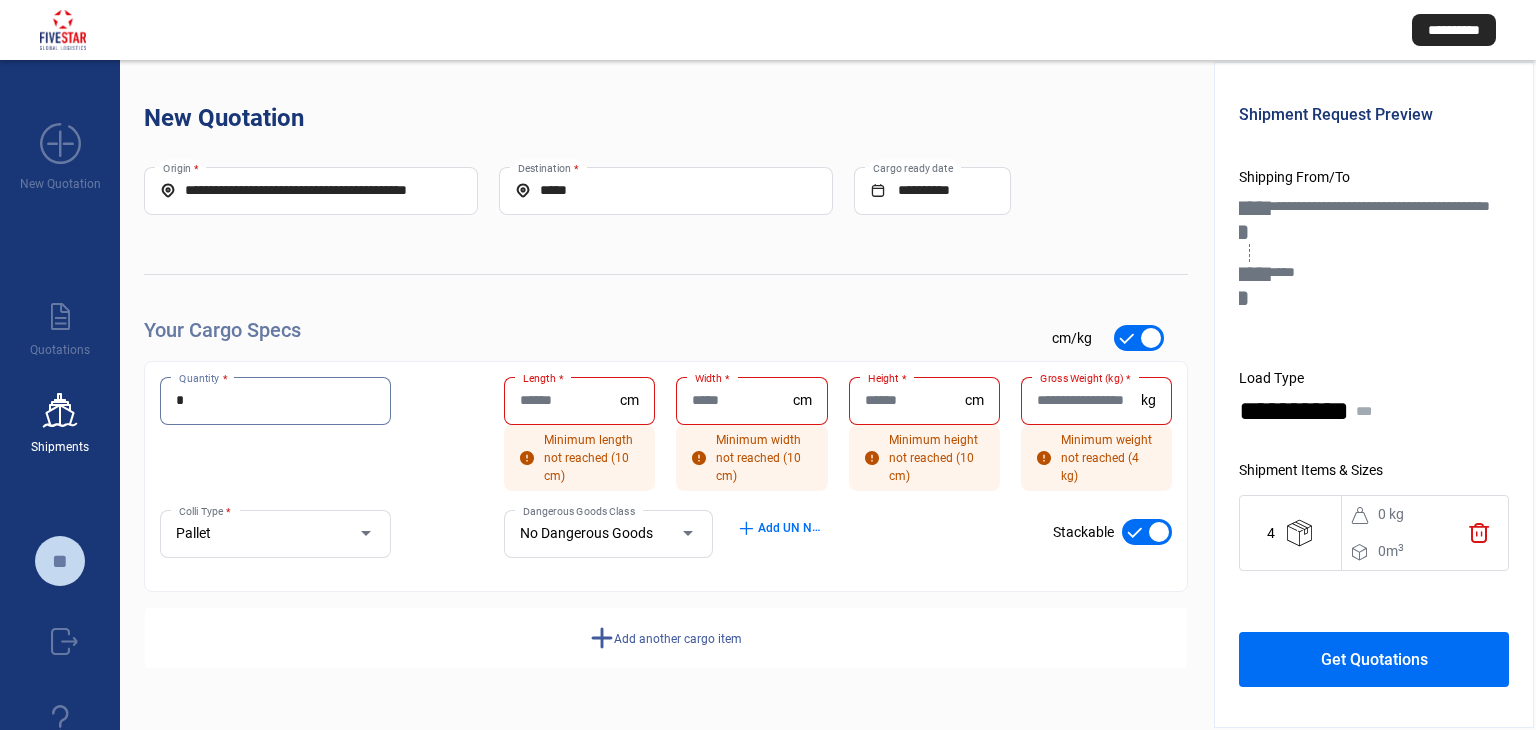 drag, startPoint x: 336, startPoint y: 400, endPoint x: 37, endPoint y: 379, distance: 299.73654 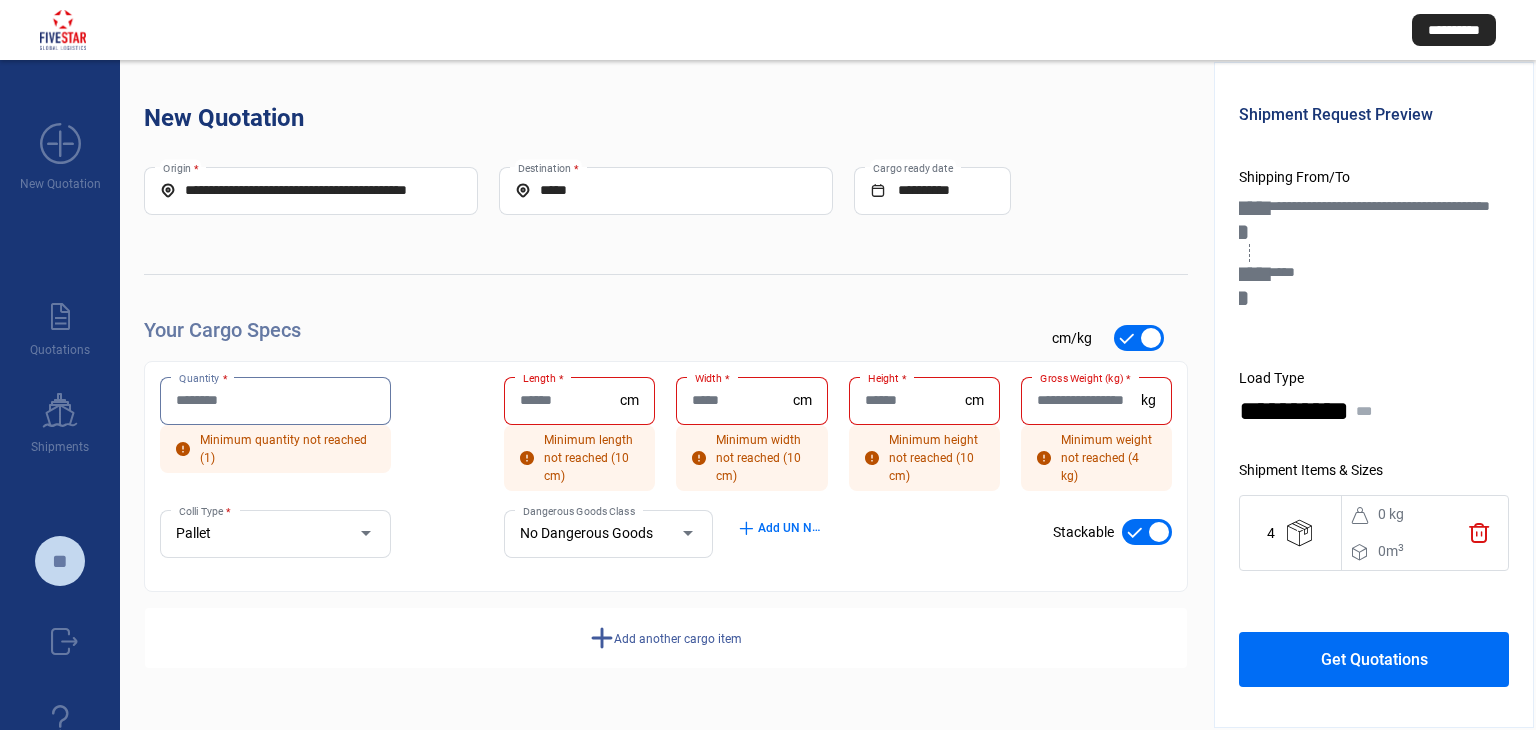 type 